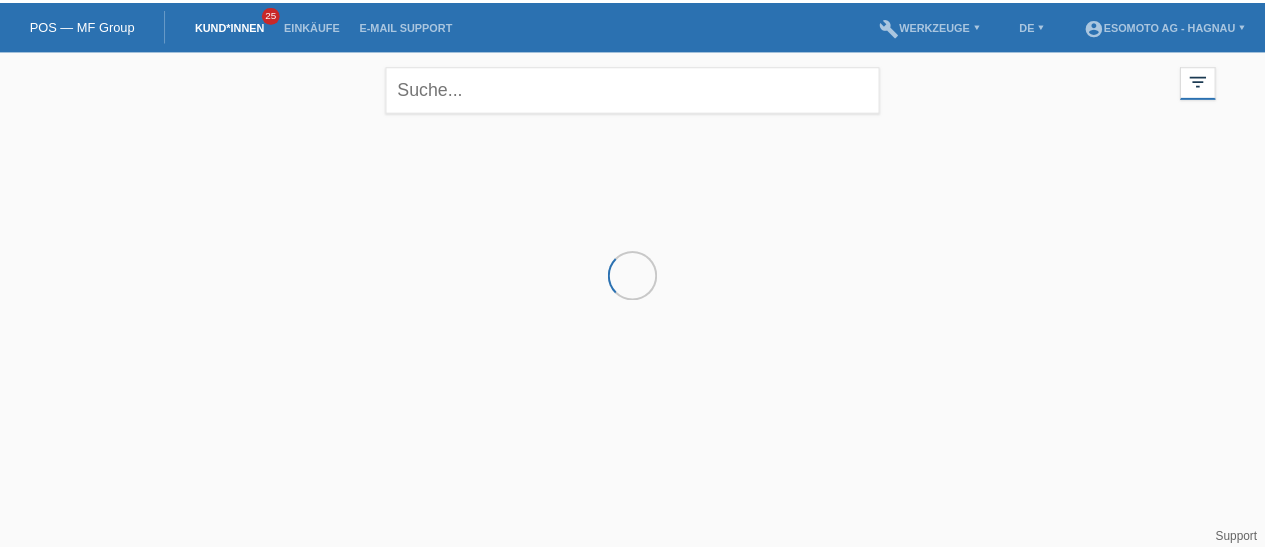 scroll, scrollTop: 0, scrollLeft: 0, axis: both 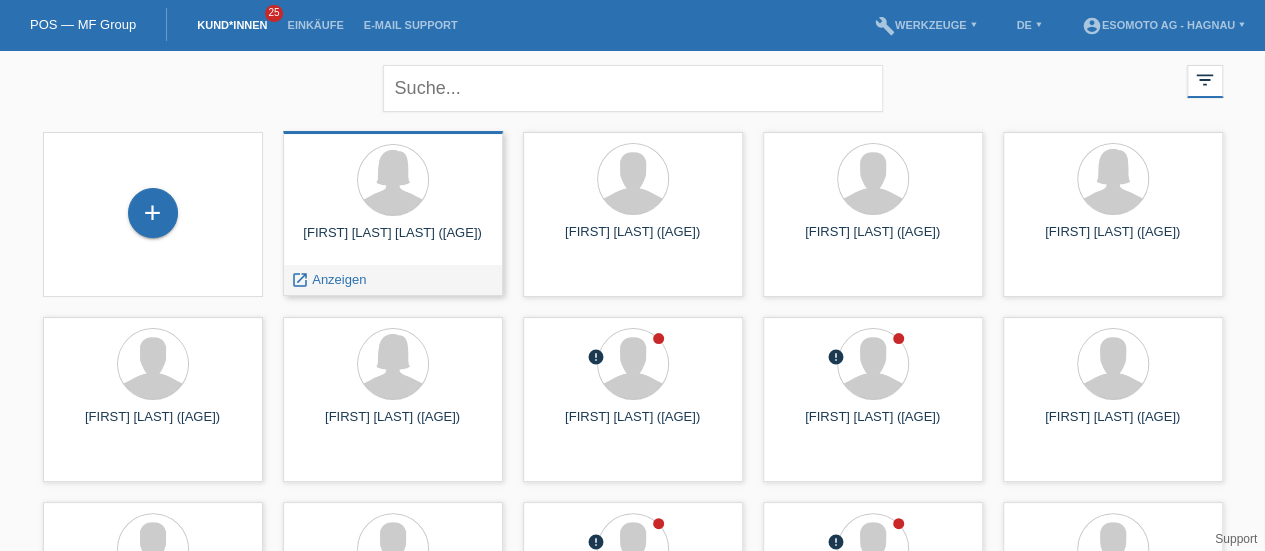 click on "[FIRST] [MIDDLE] [LAST] ([AGE])" at bounding box center (393, 241) 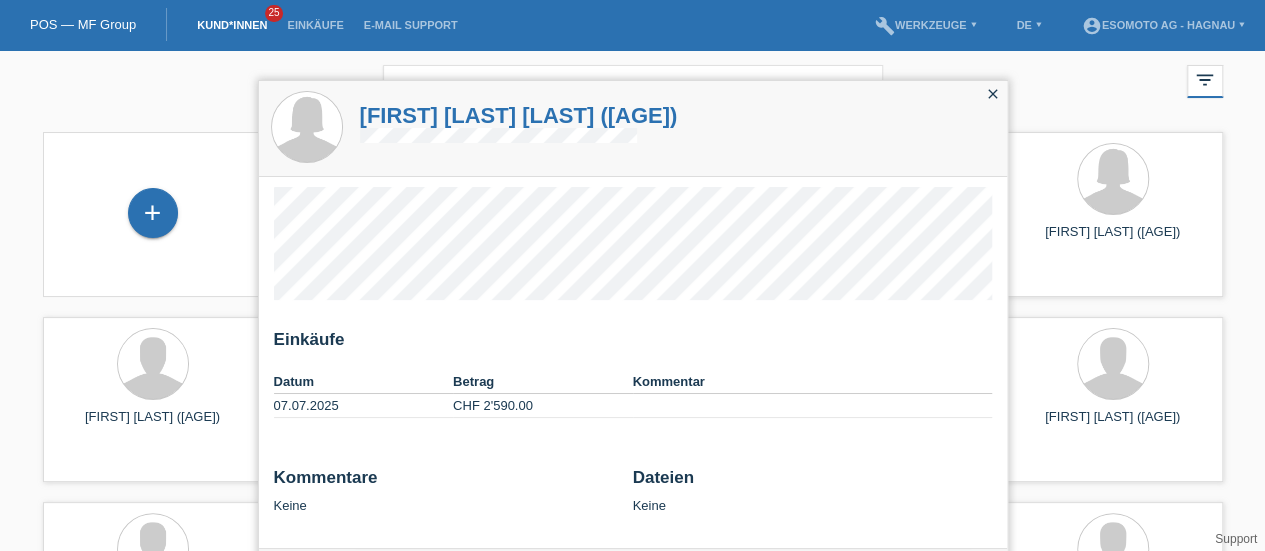 click on "[FIRST] [LAST] ([AGE])" at bounding box center [519, 115] 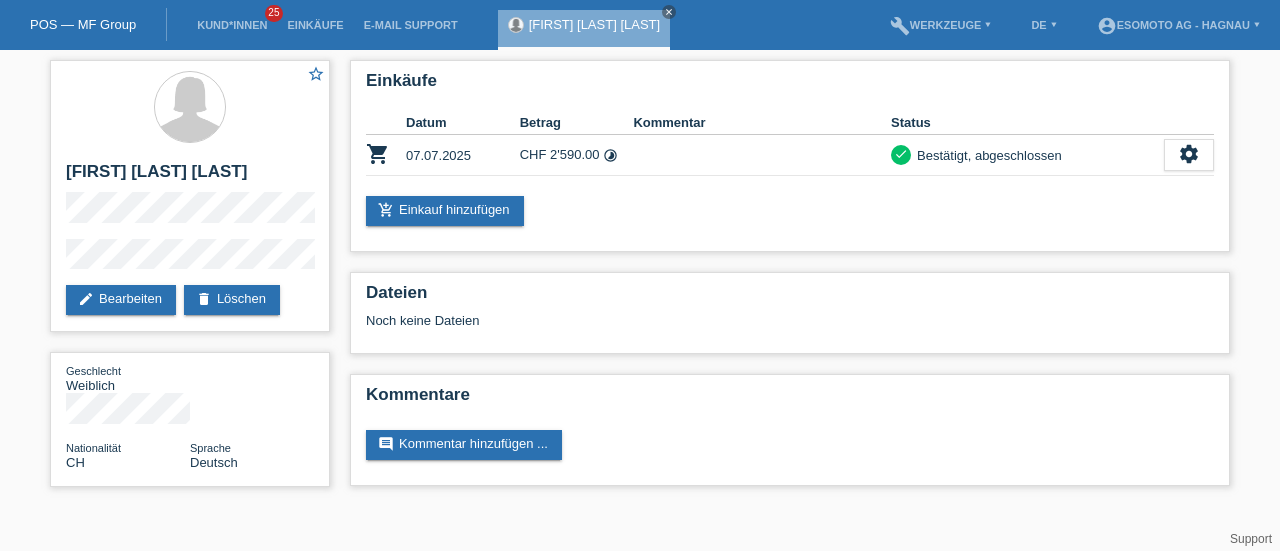 scroll, scrollTop: 0, scrollLeft: 0, axis: both 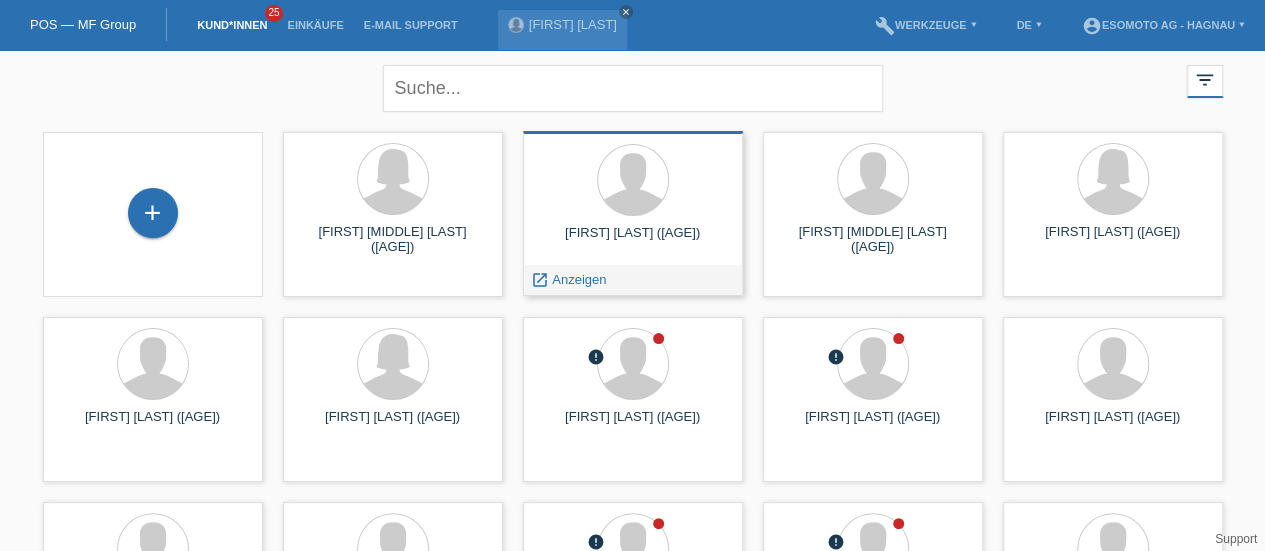 click on "[FIRST] [LAST] ([AGE])" at bounding box center [393, 240] 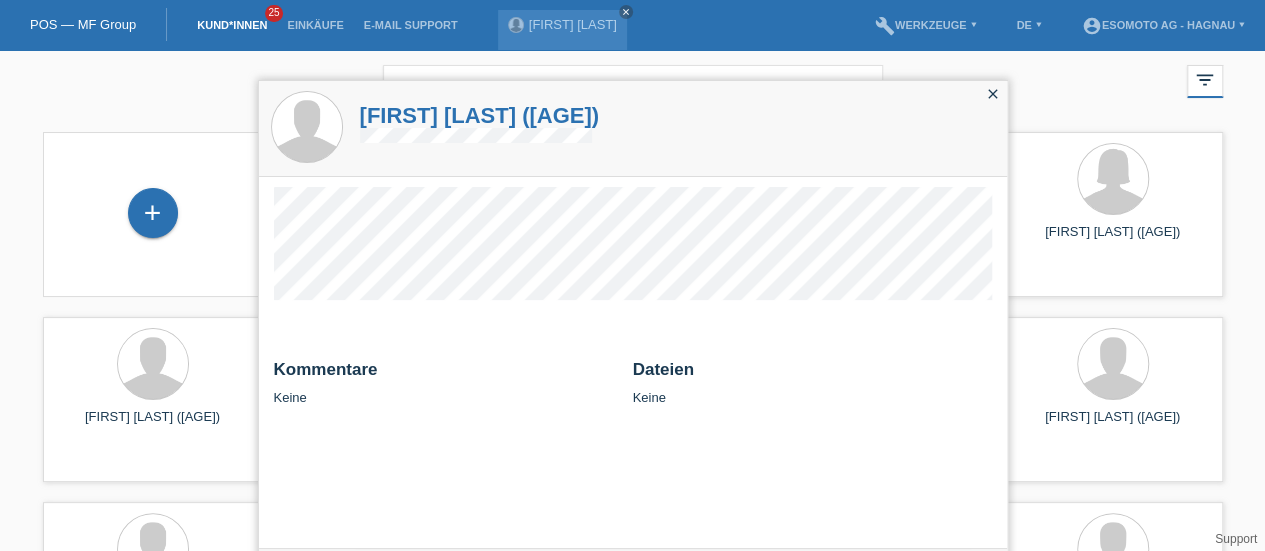 click on "close" at bounding box center [993, 94] 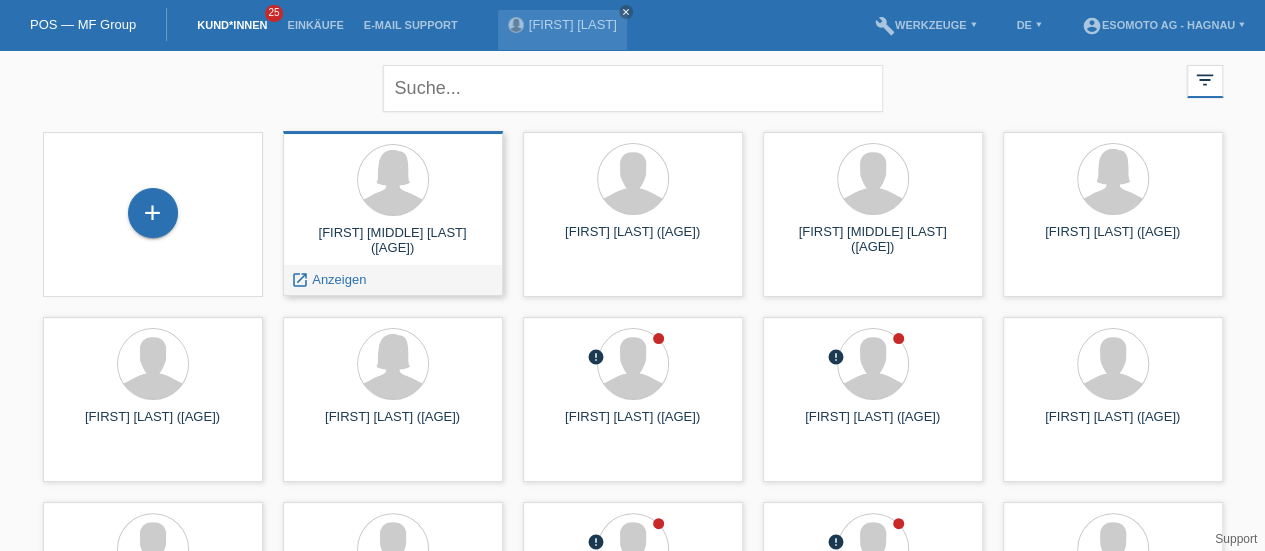 click on "[FIRST] [LAST] ([AGE])" at bounding box center [393, 241] 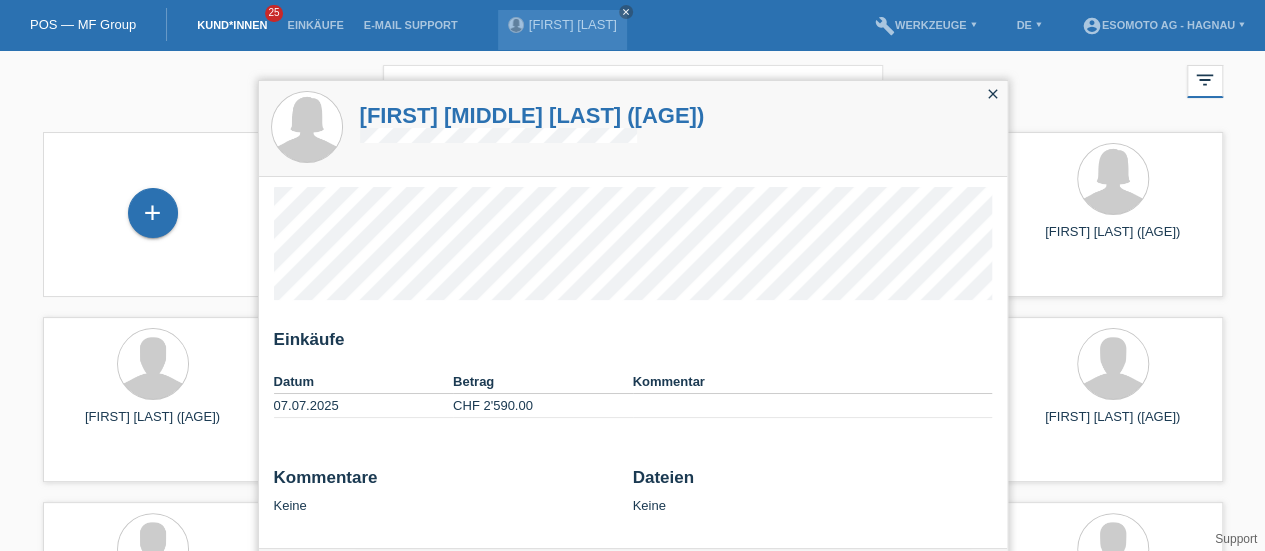 click on "close" at bounding box center (993, 95) 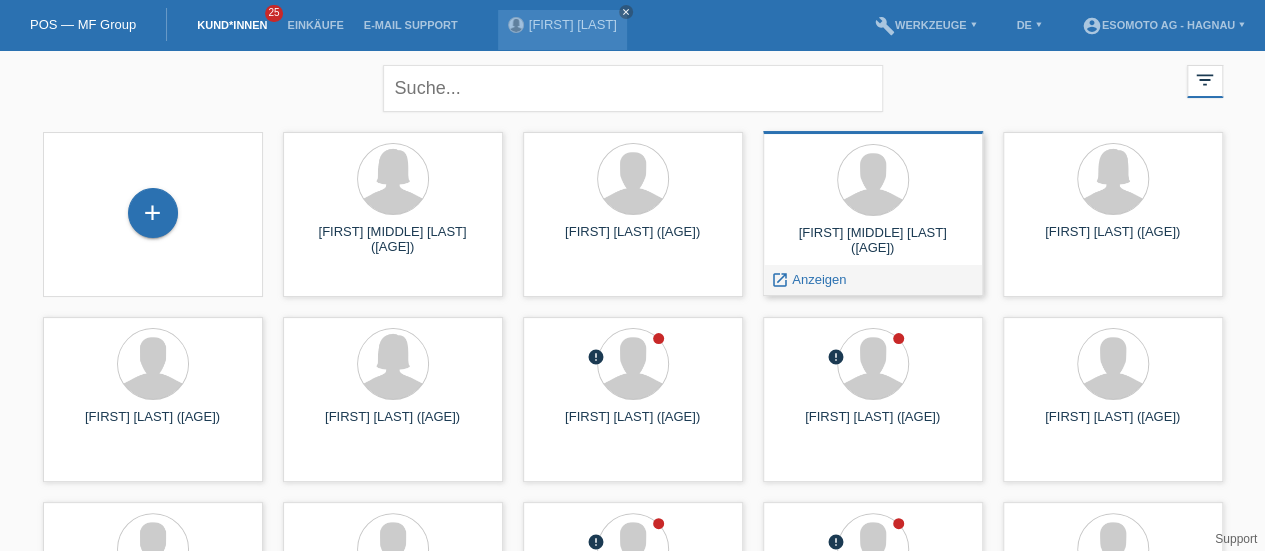 click on "Vincent Lewis Posner (18)" at bounding box center (393, 240) 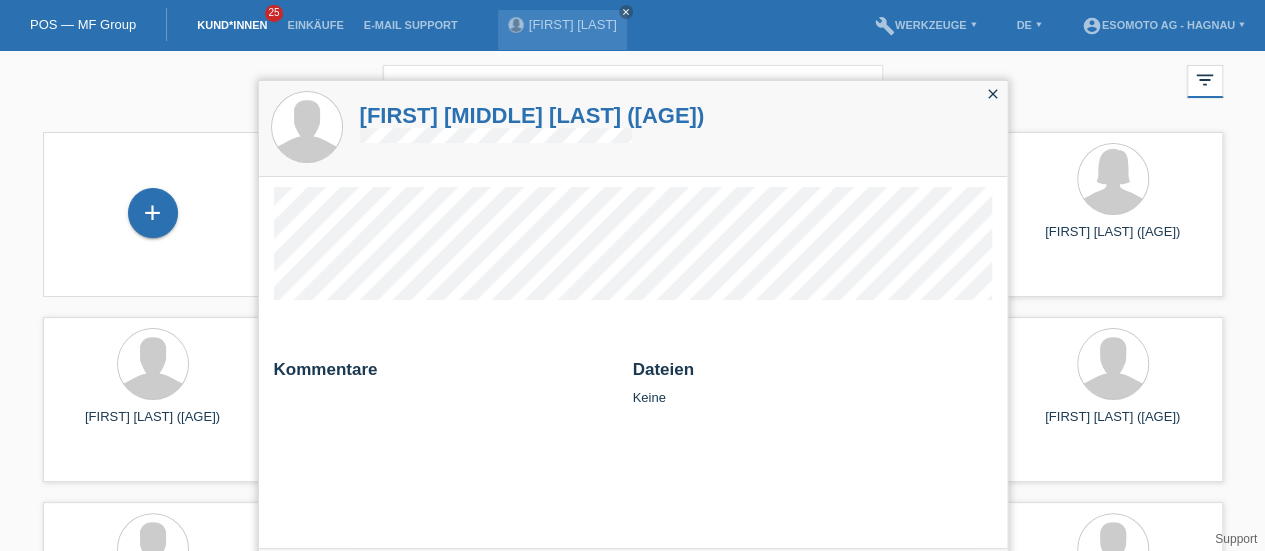 click on "close" at bounding box center [993, 94] 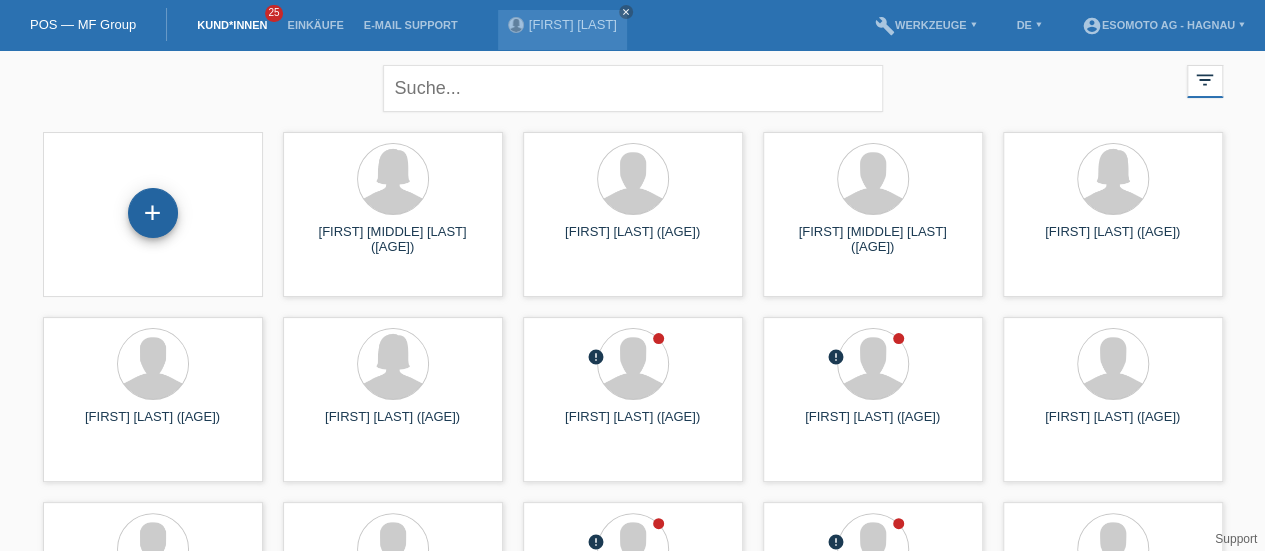 click on "+" at bounding box center [153, 213] 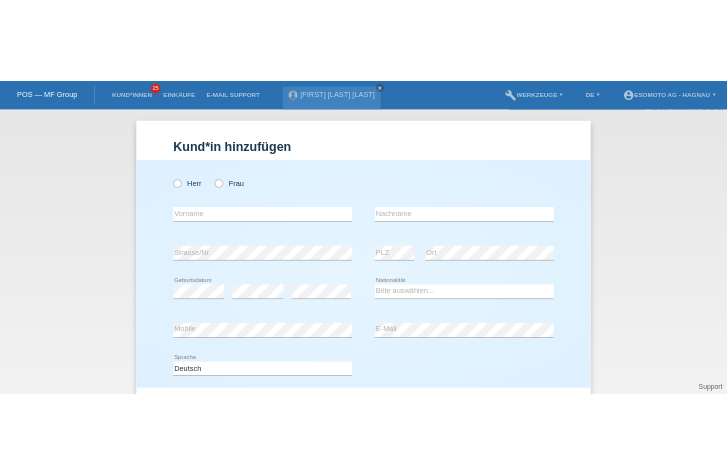 scroll, scrollTop: 0, scrollLeft: 0, axis: both 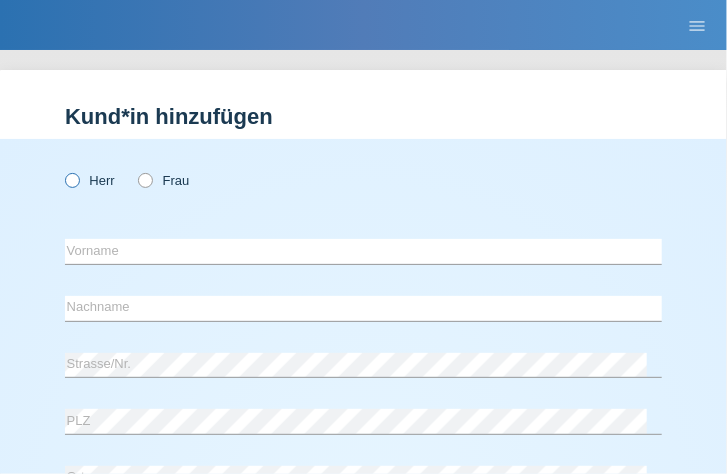 click at bounding box center (62, 170) 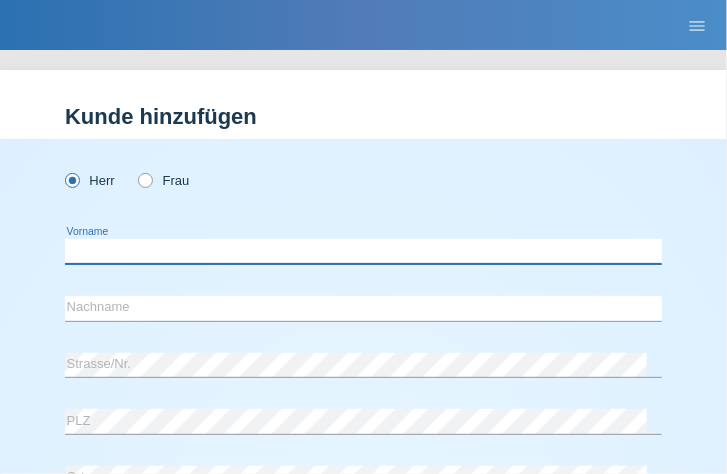 click at bounding box center [363, 251] 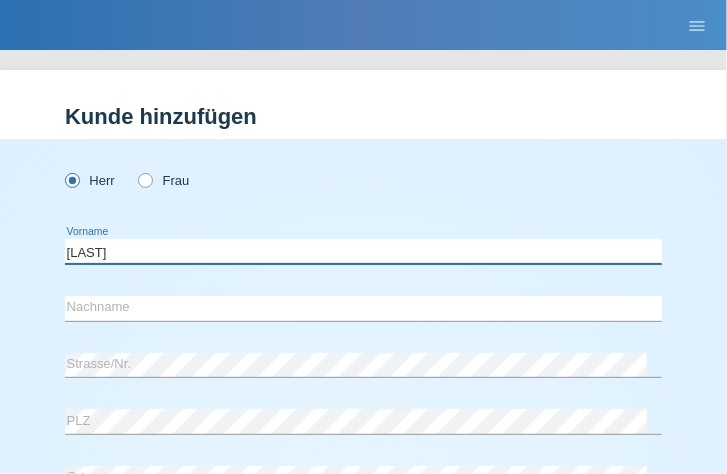 type on "[LAST]" 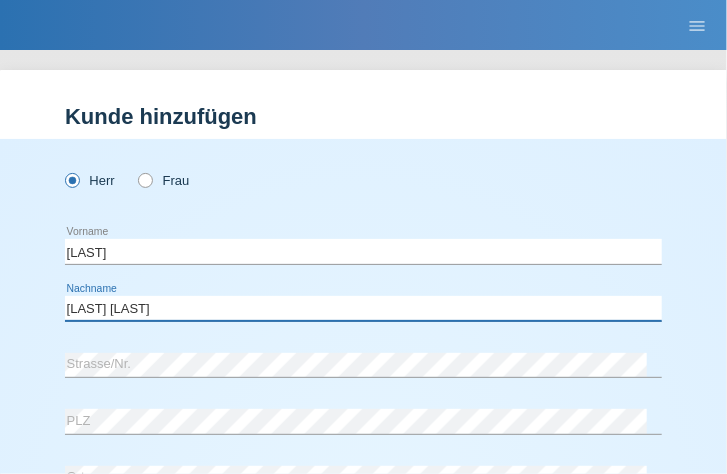 type on "[LAST] [LAST]" 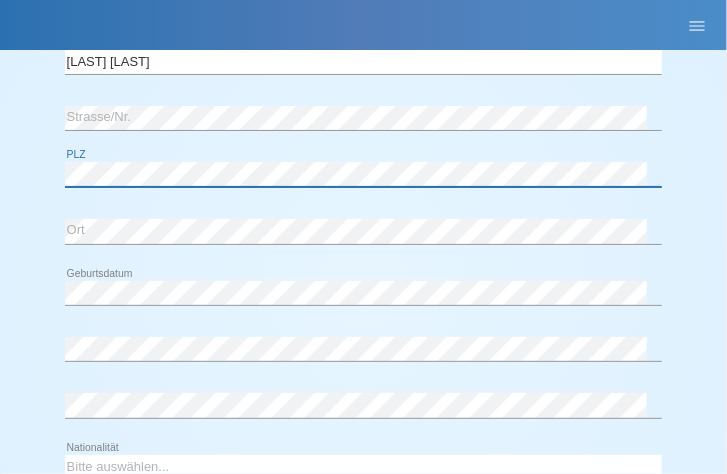 scroll, scrollTop: 256, scrollLeft: 0, axis: vertical 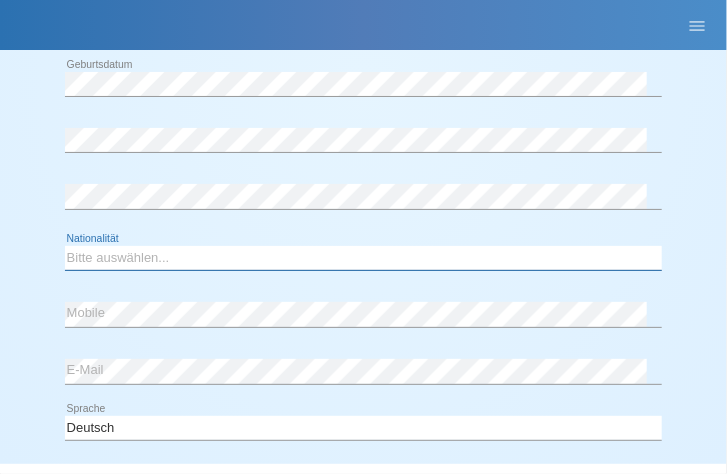 click on "Bitte auswählen...
Schweiz
Deutschland
Liechtenstein
Österreich
------------
Afghanistan
Ägypten
Åland
Albanien
Algerien" at bounding box center (363, 258) 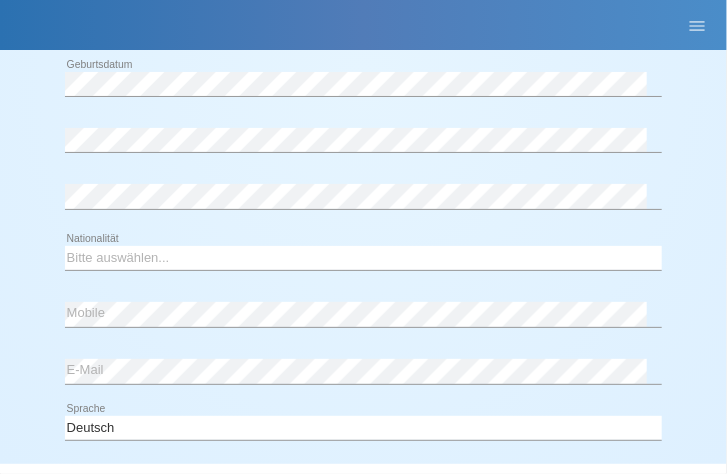 click on "Herr
Frau
Adel
error
Vorname" at bounding box center [363, 73] 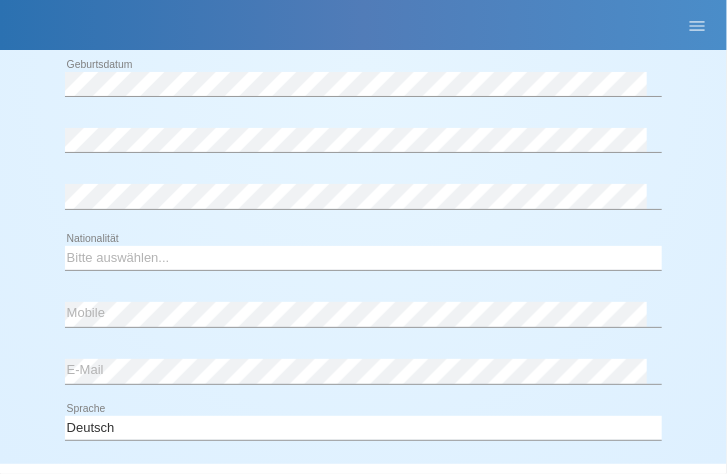 click on "error
Geburtsdatum" at bounding box center (363, 84) 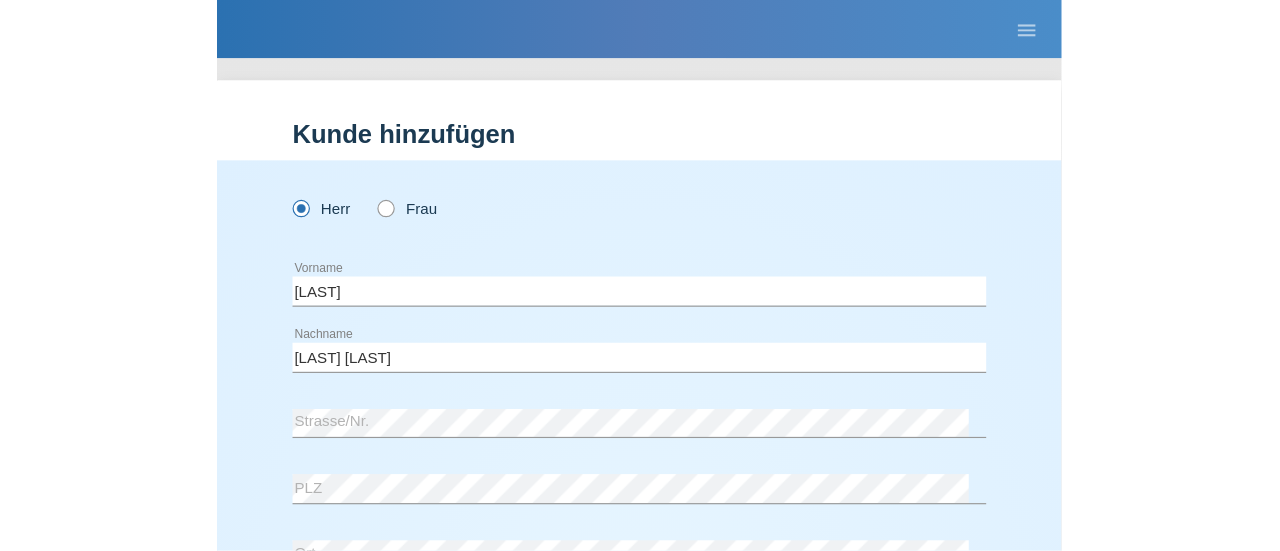 scroll, scrollTop: 0, scrollLeft: 0, axis: both 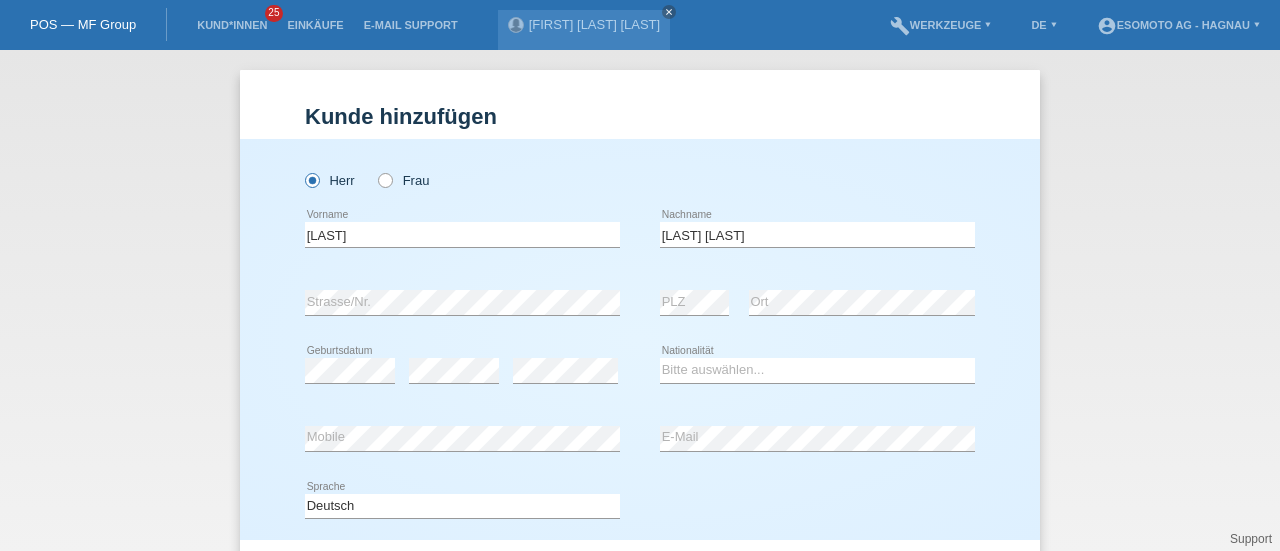 click on "POS — MF Group" at bounding box center [83, 24] 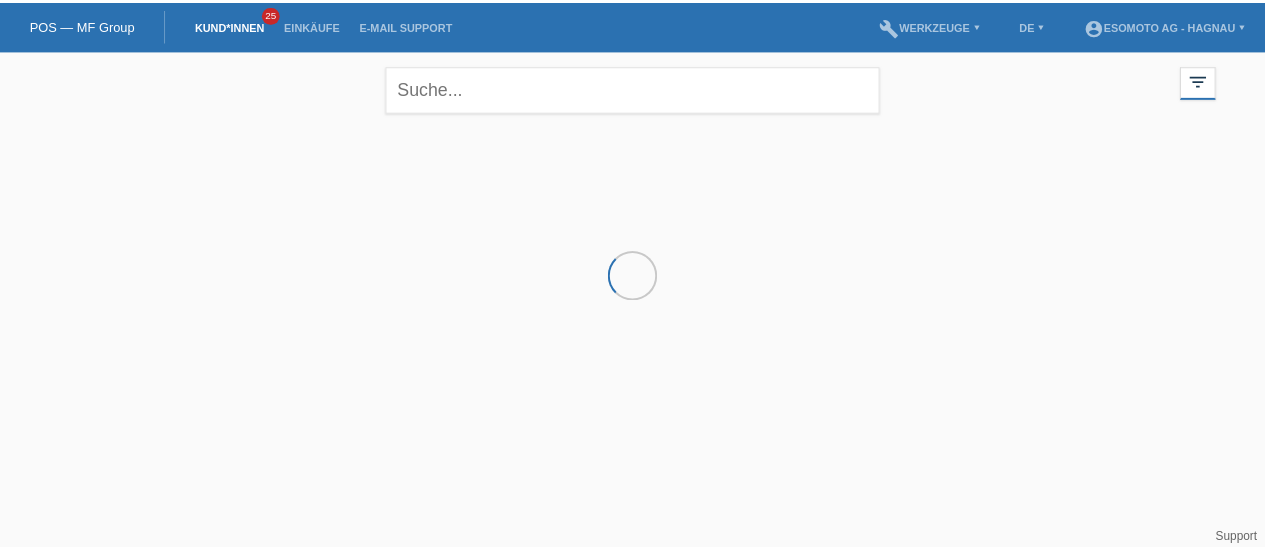 scroll, scrollTop: 0, scrollLeft: 0, axis: both 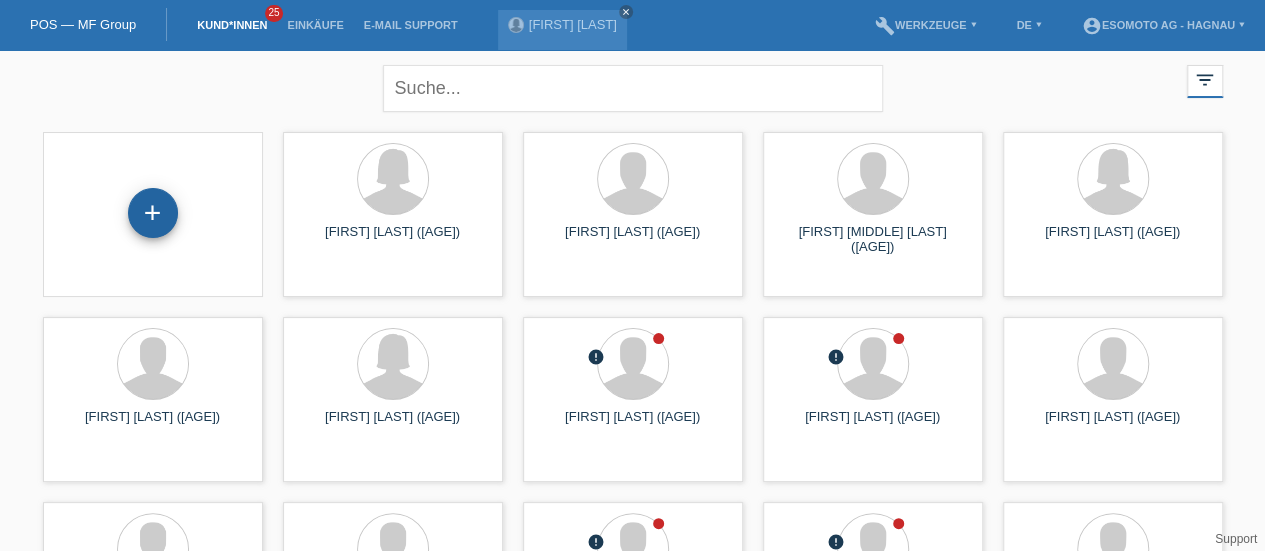 click on "+" at bounding box center (153, 213) 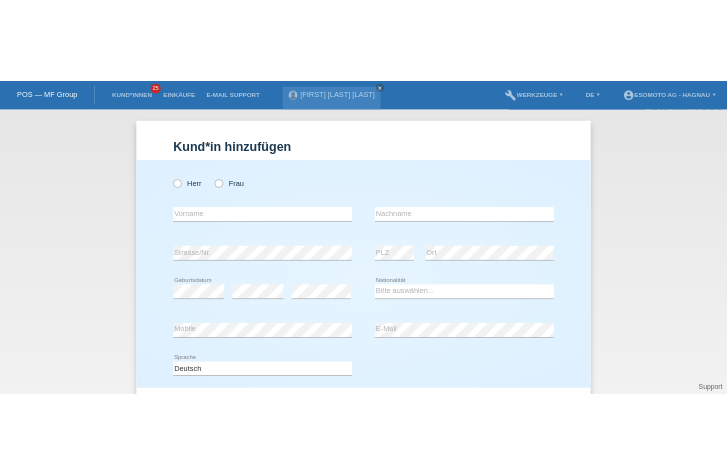 scroll, scrollTop: 0, scrollLeft: 0, axis: both 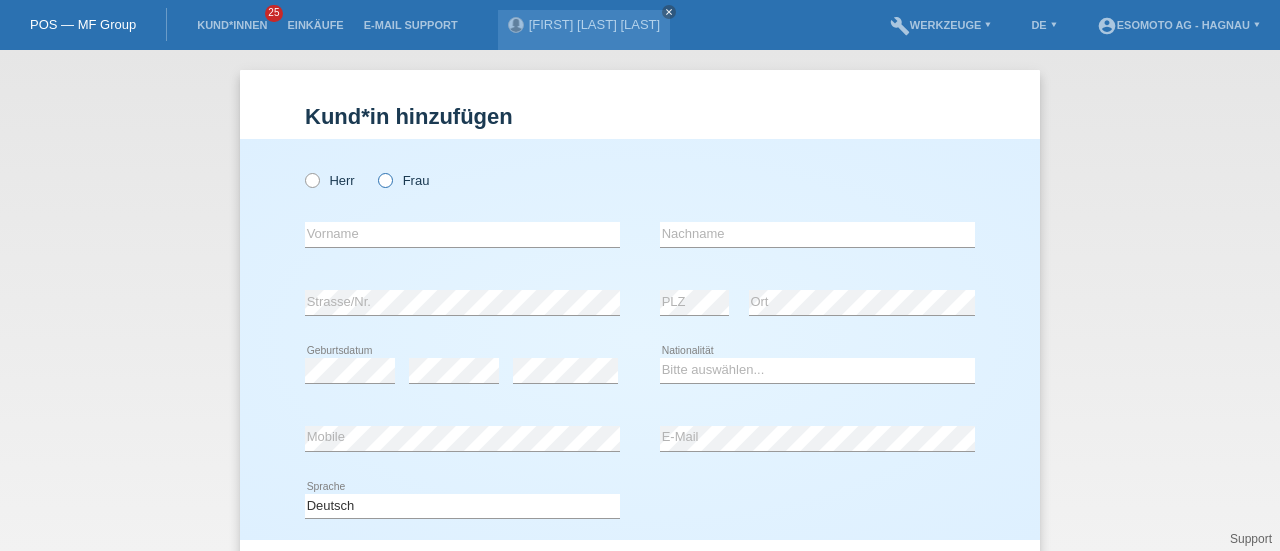 click at bounding box center (302, 170) 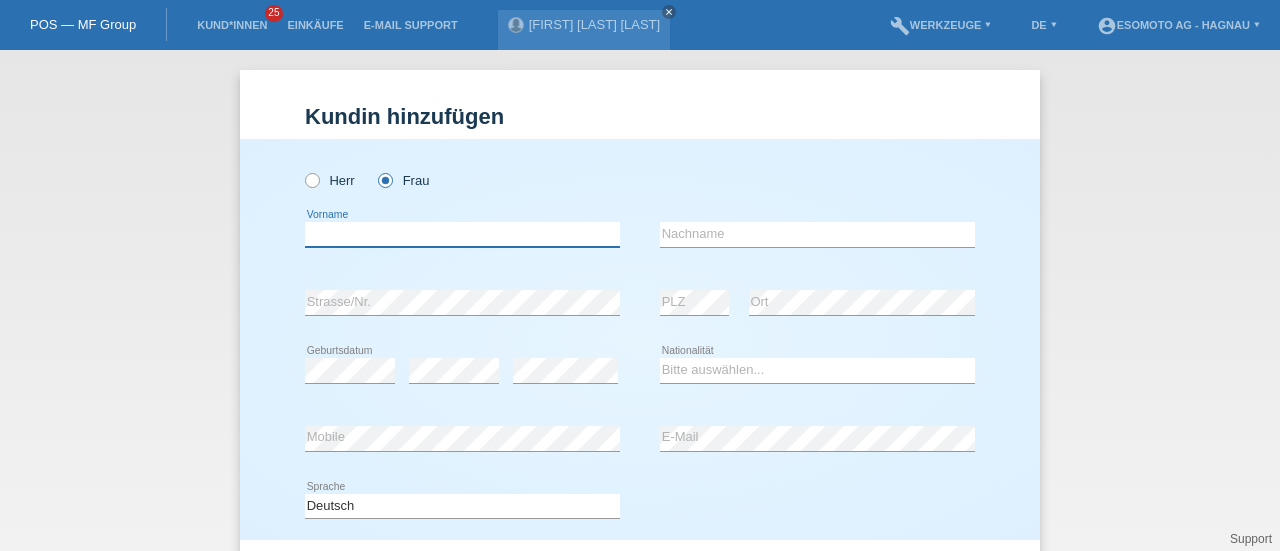 click at bounding box center [462, 234] 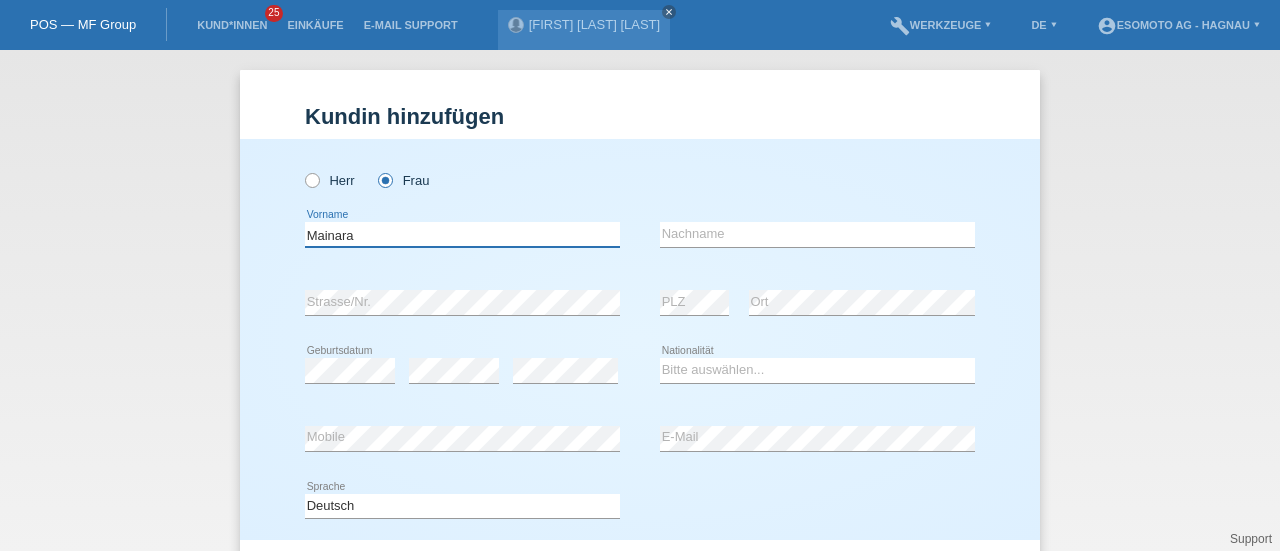 type on "Mainara" 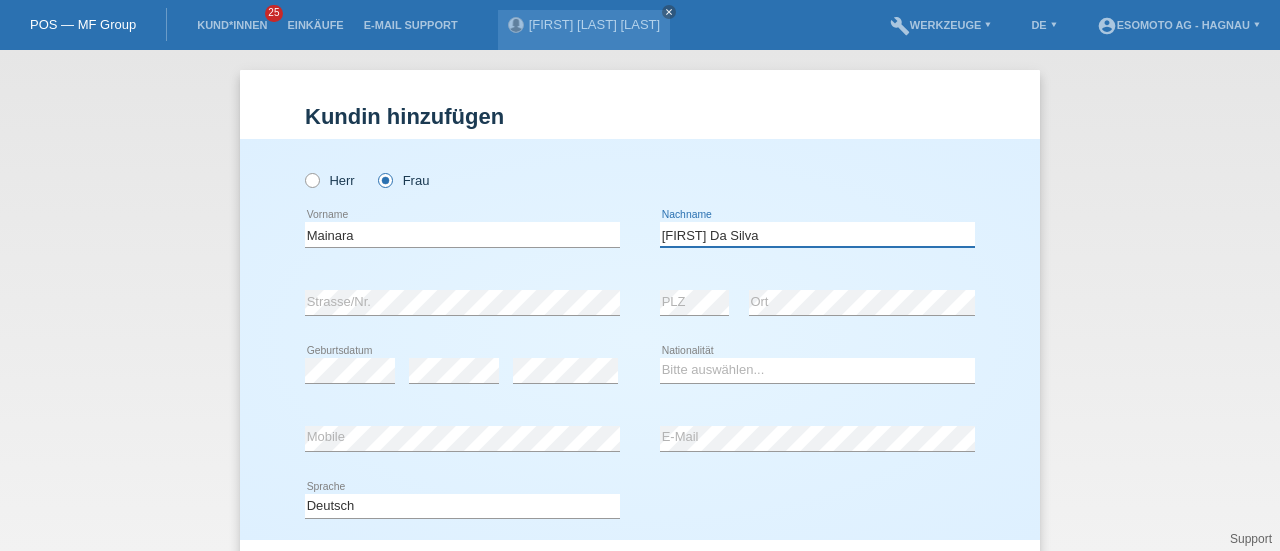 type on "[FIRST] Da Silva" 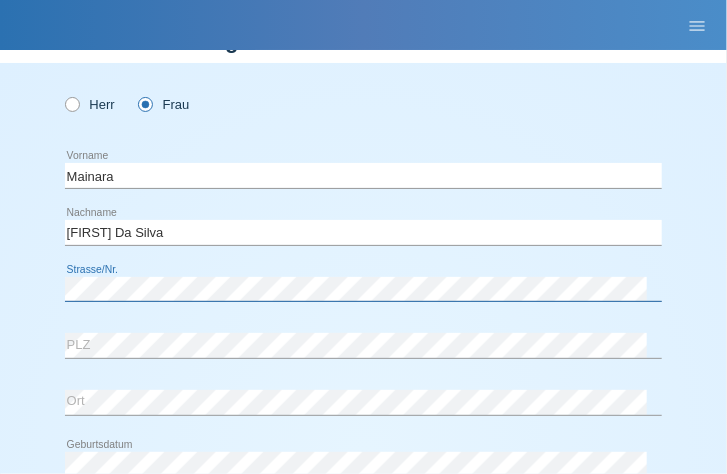 scroll, scrollTop: 81, scrollLeft: 0, axis: vertical 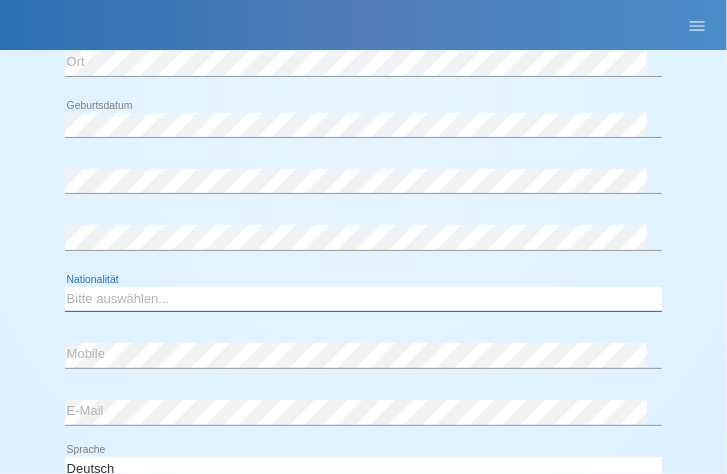 click on "Bitte auswählen...
Schweiz
Deutschland
Liechtenstein
Österreich
------------
Afghanistan
Ägypten
Åland
Albanien
Algerien" at bounding box center [363, 299] 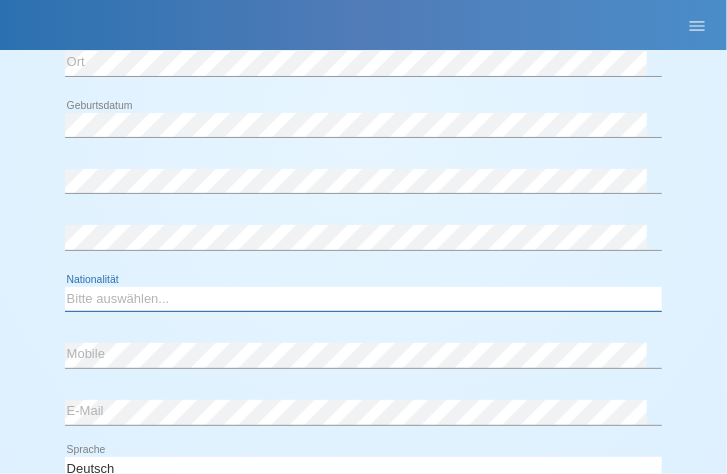 select on "BR" 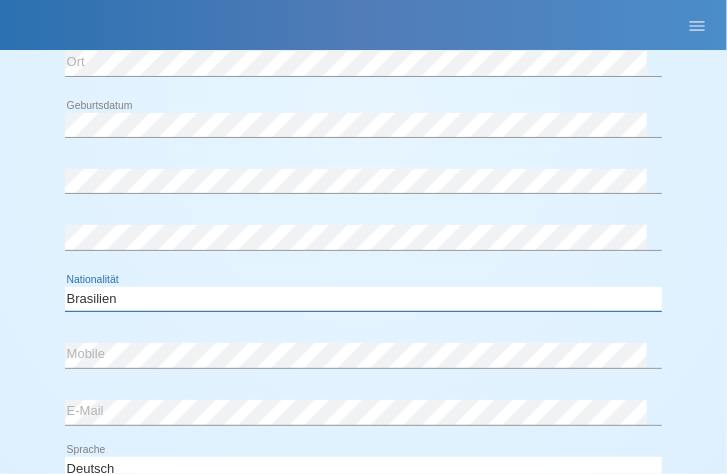 click on "Bitte auswählen...
Schweiz
Deutschland
Liechtenstein
Österreich
------------
Afghanistan
Ägypten
Åland
Albanien
Algerien" at bounding box center (363, 299) 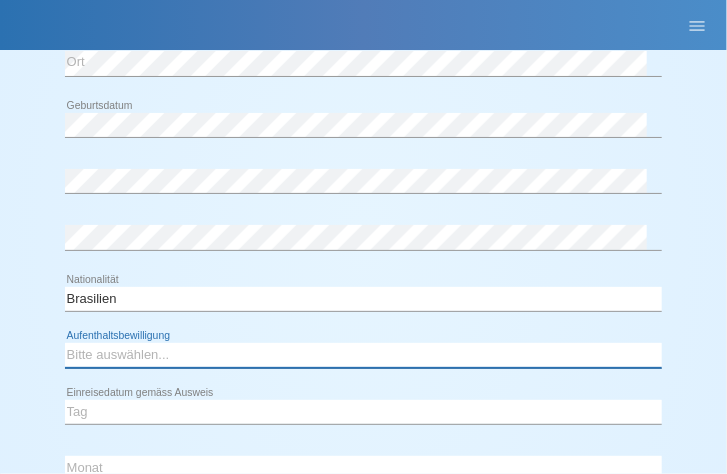 click on "Bitte auswählen...
C
B
B - Flüchtlingsstatus
Andere" at bounding box center [363, 355] 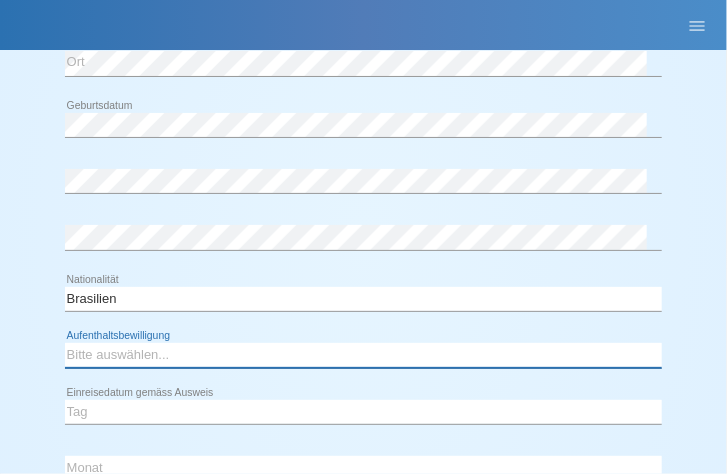 select on "B" 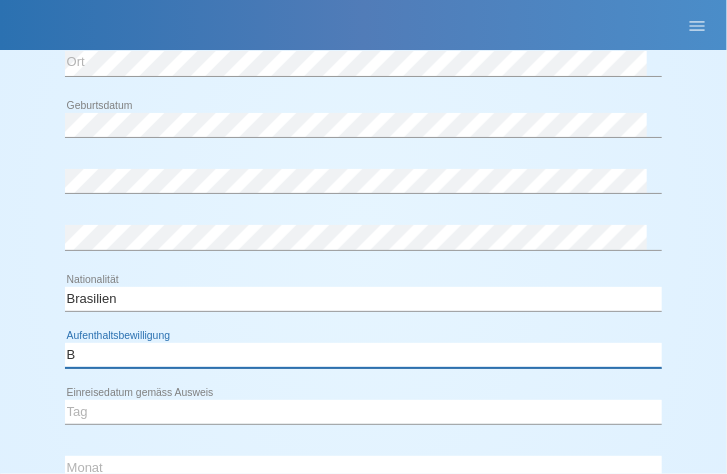 click on "Bitte auswählen...
C
B
B - Flüchtlingsstatus
Andere" at bounding box center [363, 355] 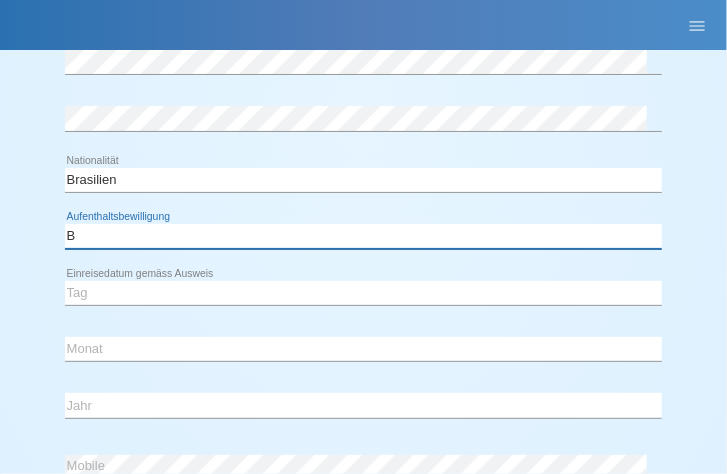 scroll, scrollTop: 535, scrollLeft: 0, axis: vertical 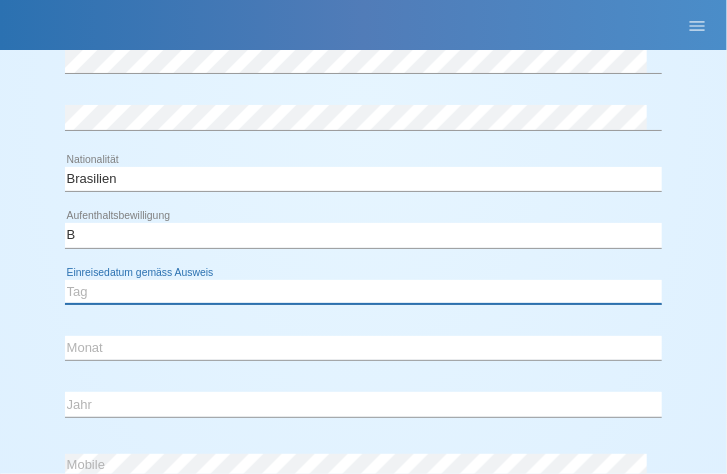 click on "Tag
01
02
03
04
05
06
07
08
09
10 11" at bounding box center (363, 292) 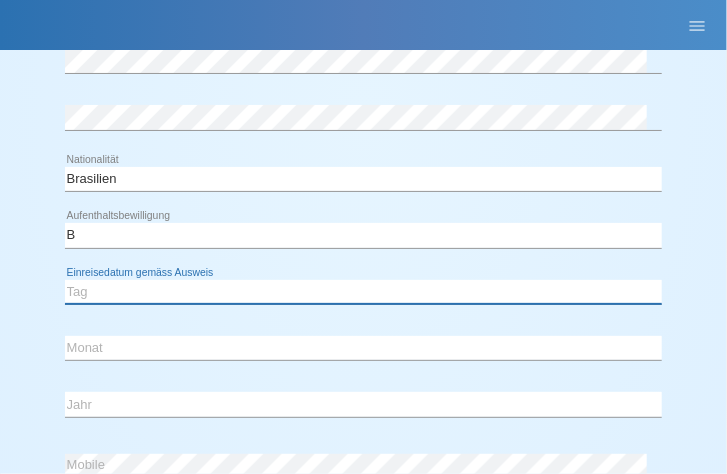 select on "13" 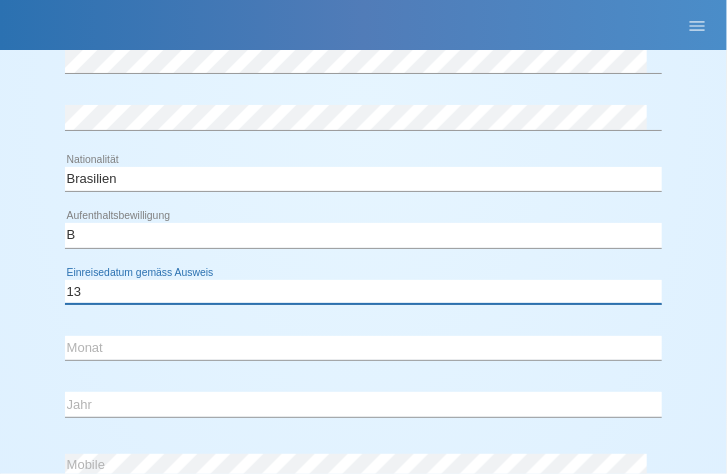 click on "Tag
01
02
03
04
05
06
07
08
09
10 11" at bounding box center [363, 292] 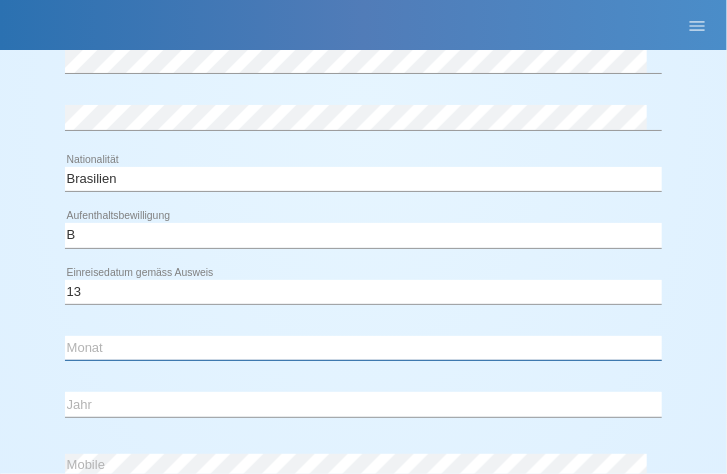 click on "Monat
01
02
03
04
05
06
07
08
09
10 11" at bounding box center [363, 348] 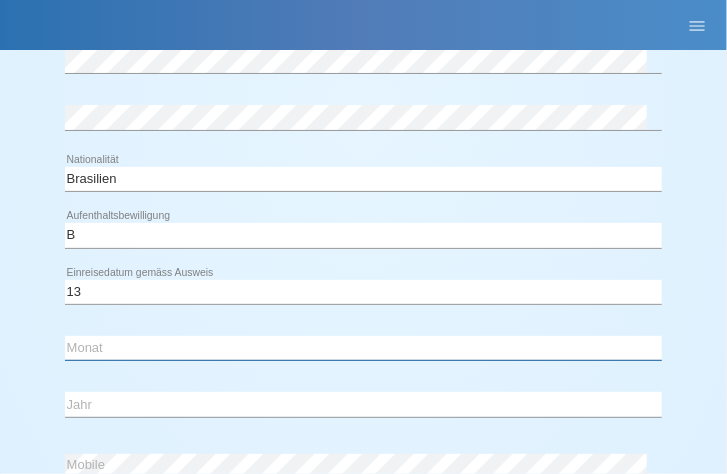 select on "09" 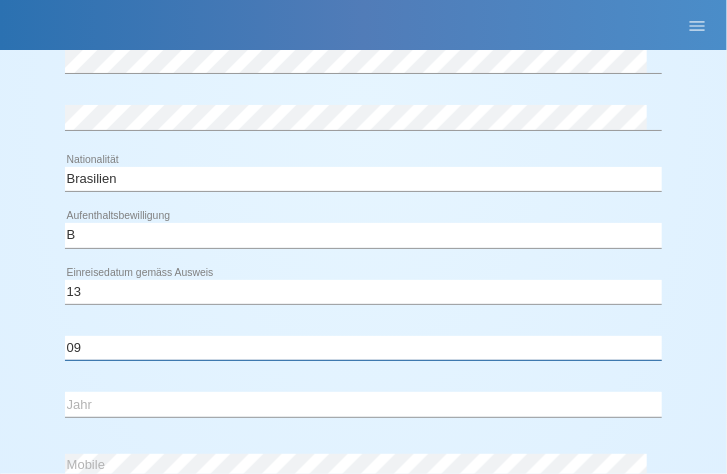 click on "Monat
01
02
03
04
05
06
07
08
09
10 11" at bounding box center [363, 348] 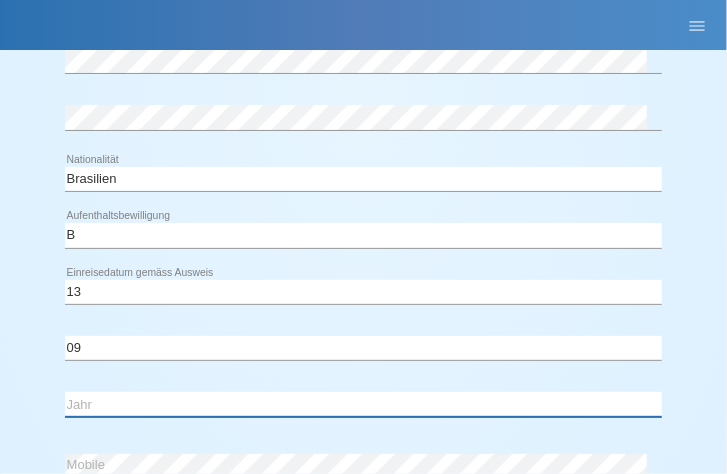 click on "Jahr
2025
2024
2023
2022
2021
2020
2019
2018
2017 2016 2015 2014 2013 2012 2011 2010 2009 2008 2007 2006 2005 2004 2003 2002 2001" at bounding box center (363, 404) 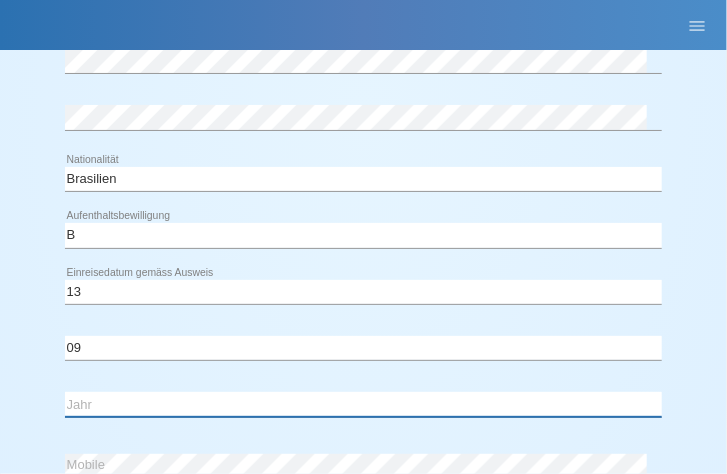 select on "2022" 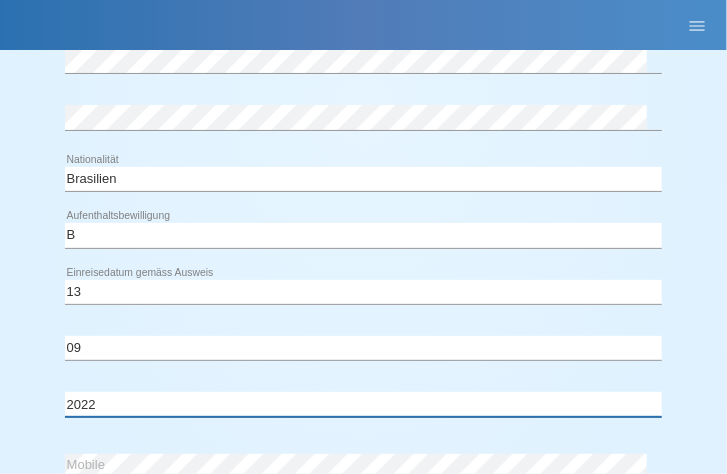 click on "Jahr
2025
2024
2023
2022
2021
2020
2019
2018
2017 2016 2015 2014 2013 2012 2011 2010 2009 2008 2007 2006 2005 2004 2003 2002 2001" at bounding box center (363, 404) 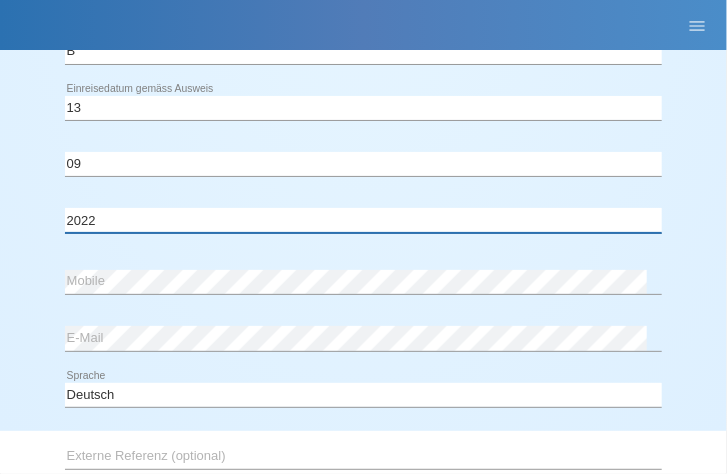 scroll, scrollTop: 720, scrollLeft: 0, axis: vertical 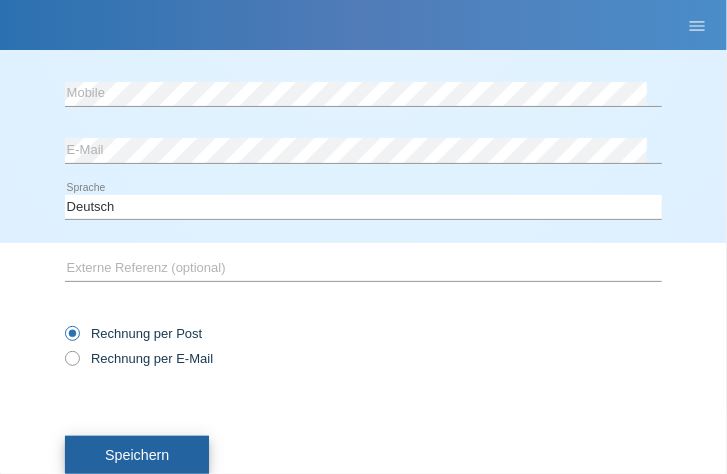 click on "Speichern" at bounding box center (137, 455) 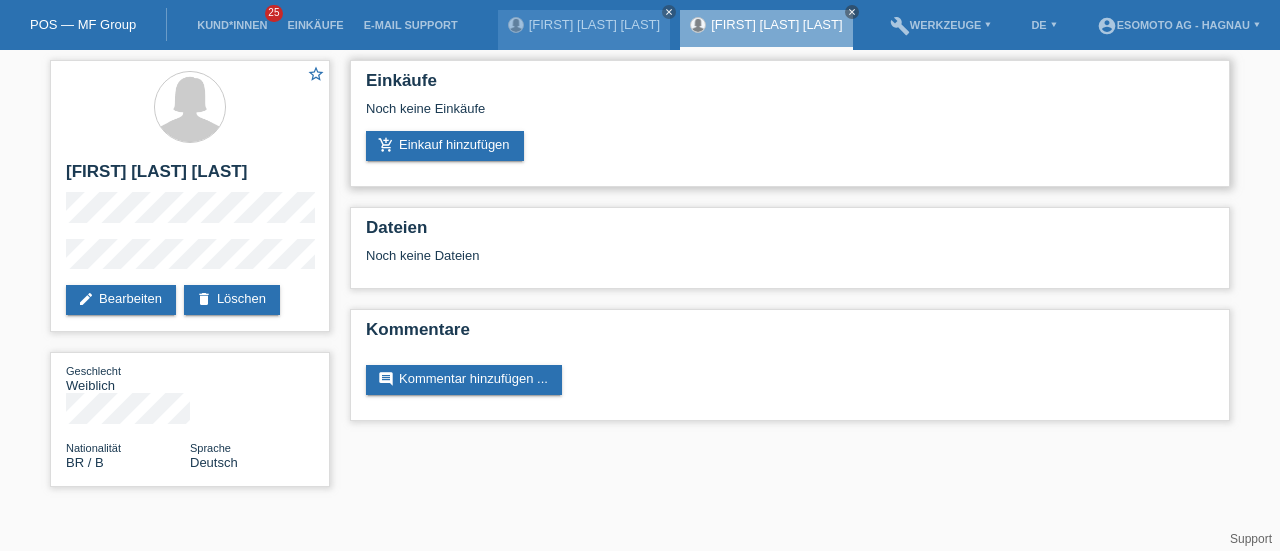 scroll, scrollTop: 0, scrollLeft: 0, axis: both 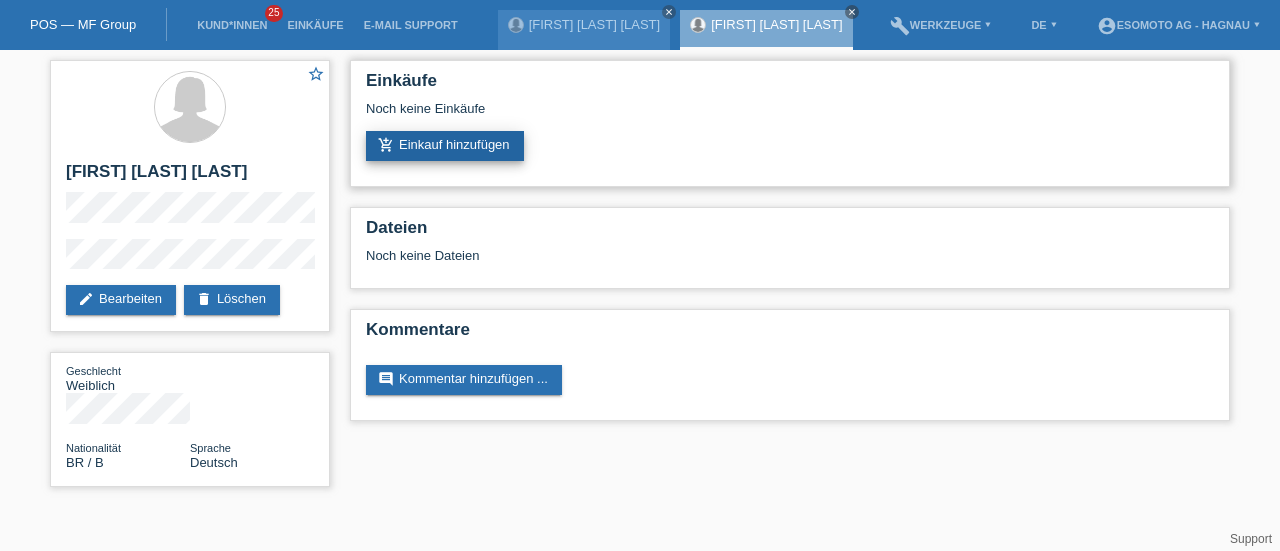 click on "add_shopping_cart  Einkauf hinzufügen" at bounding box center [445, 146] 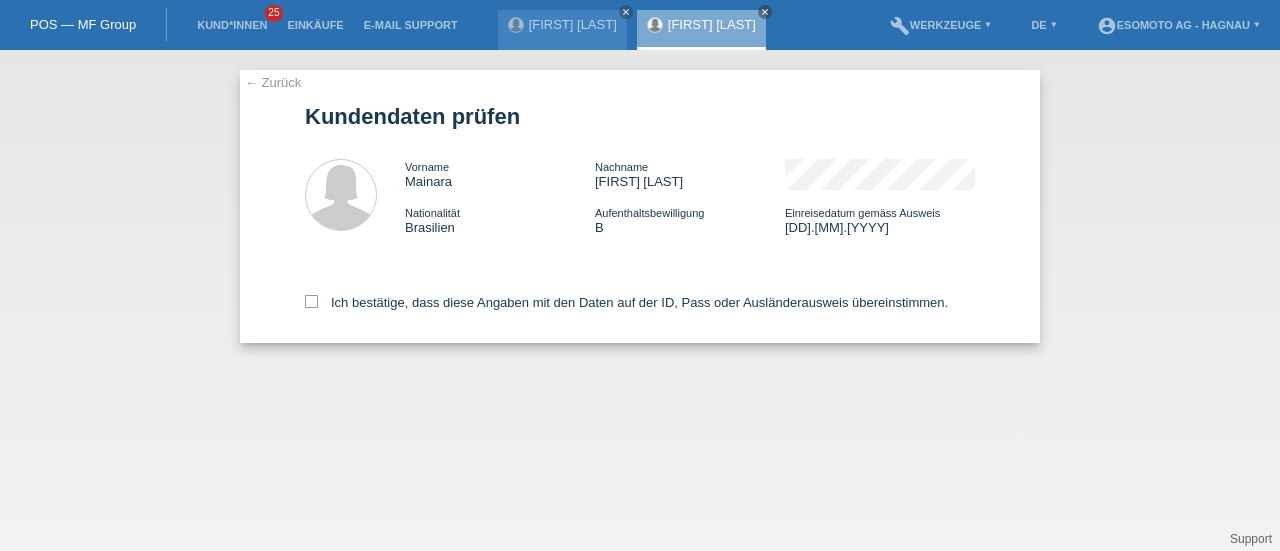 scroll, scrollTop: 0, scrollLeft: 0, axis: both 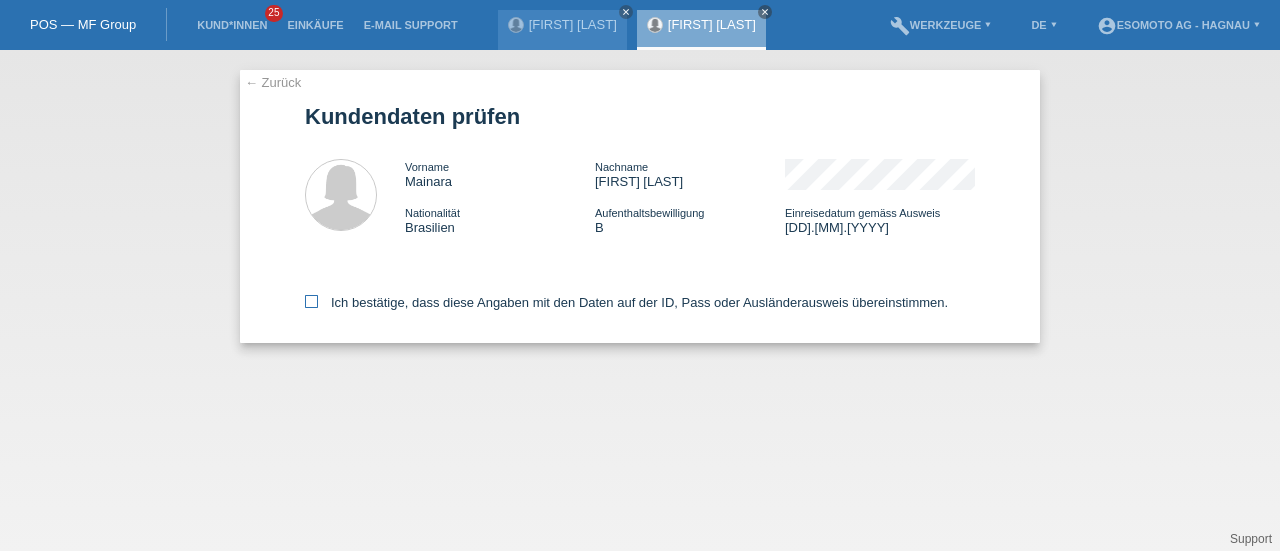 click at bounding box center [311, 301] 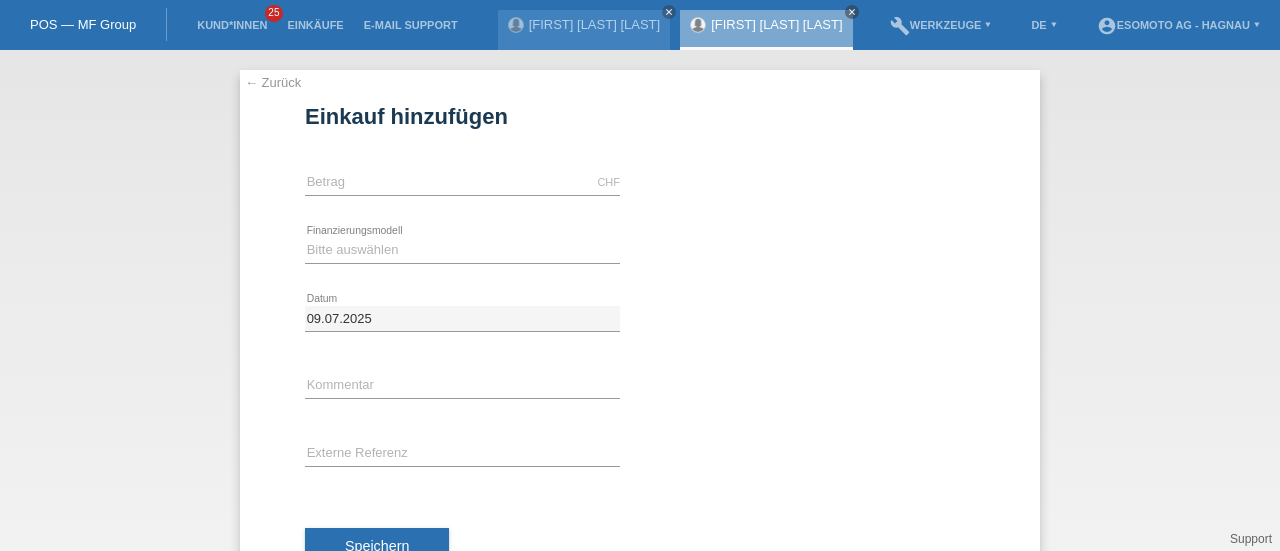 scroll, scrollTop: 0, scrollLeft: 0, axis: both 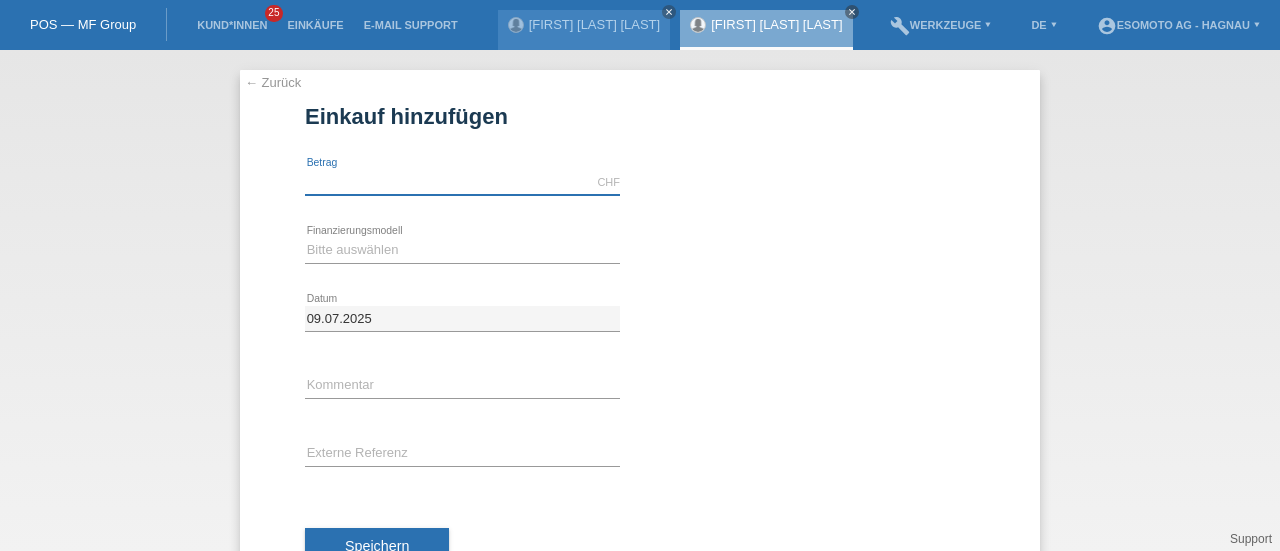 click at bounding box center [462, 182] 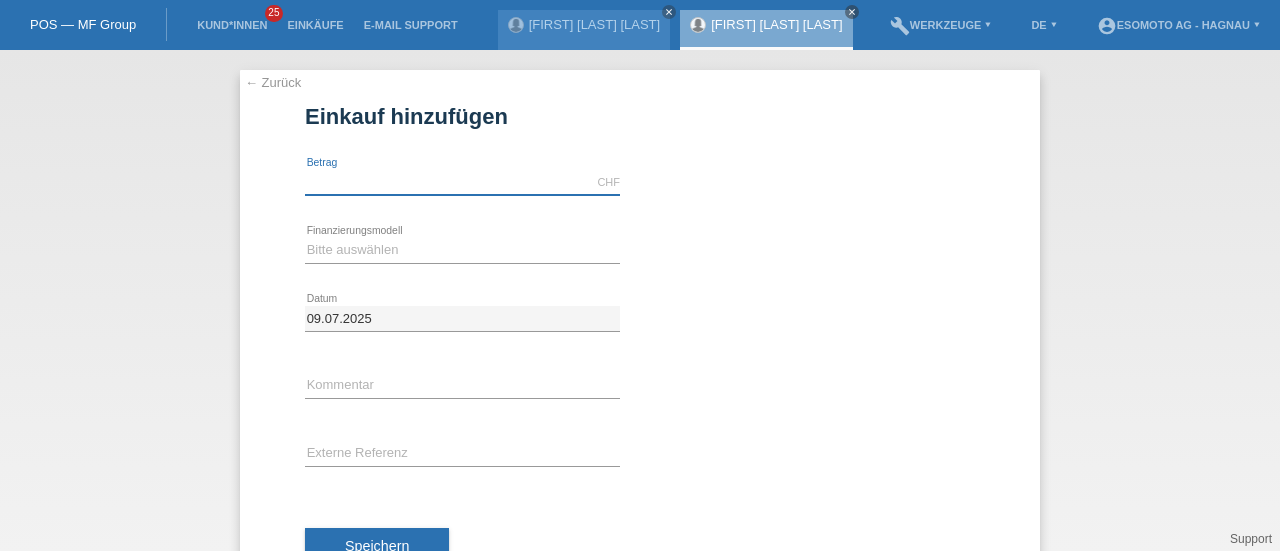 type on "7600.00" 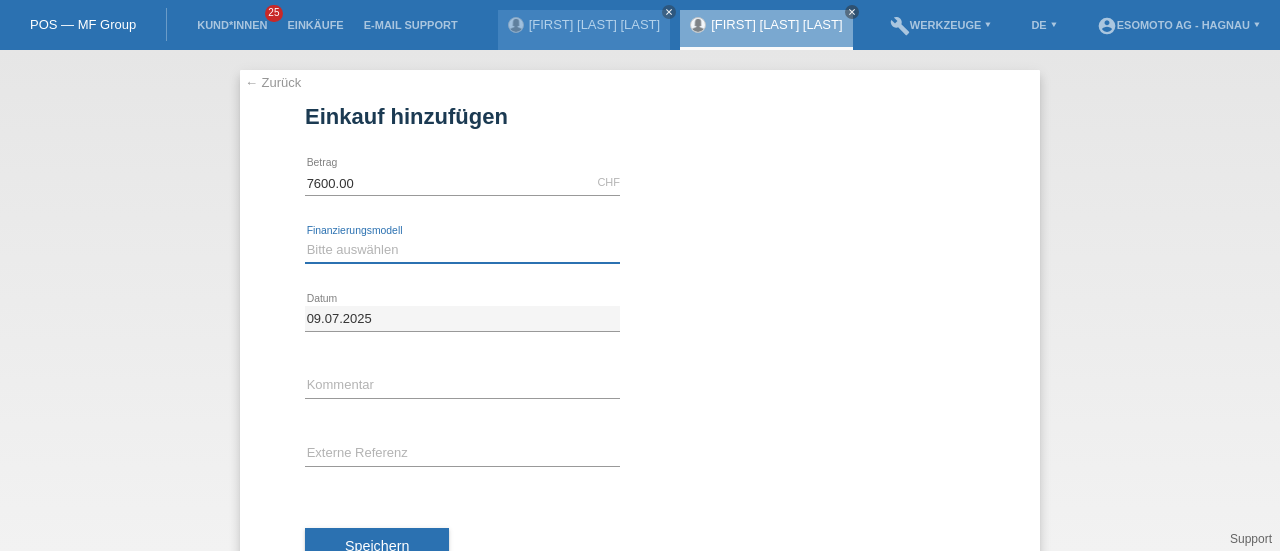click on "Bitte auswählen
Fixe Raten
Kauf auf Rechnung mit Teilzahlungsoption" at bounding box center (462, 250) 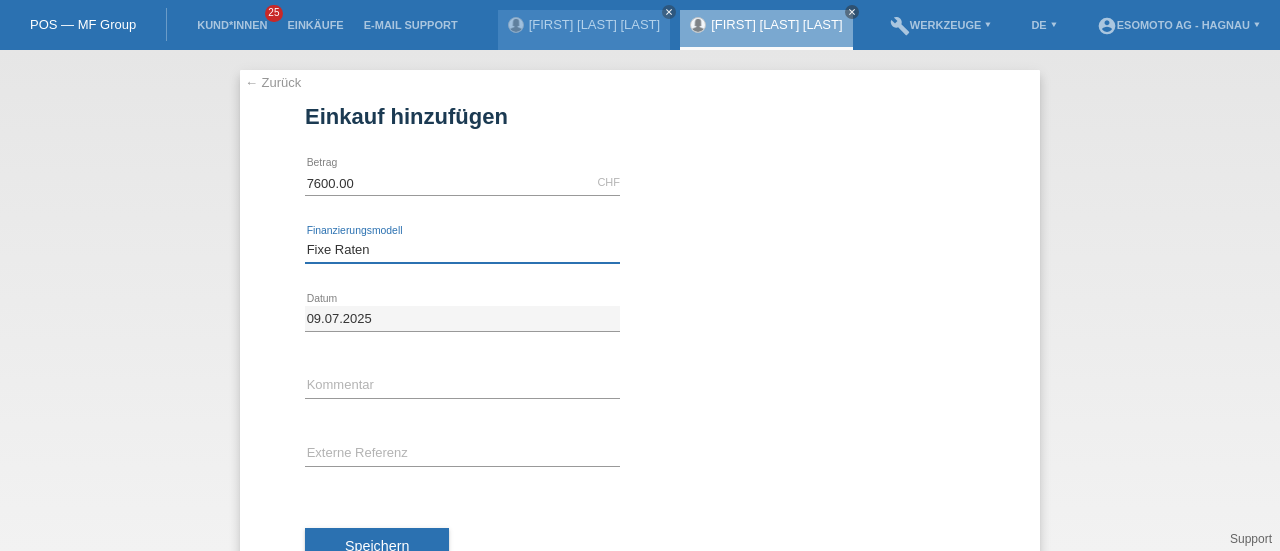 click on "Bitte auswählen
Fixe Raten
Kauf auf Rechnung mit Teilzahlungsoption" at bounding box center (462, 250) 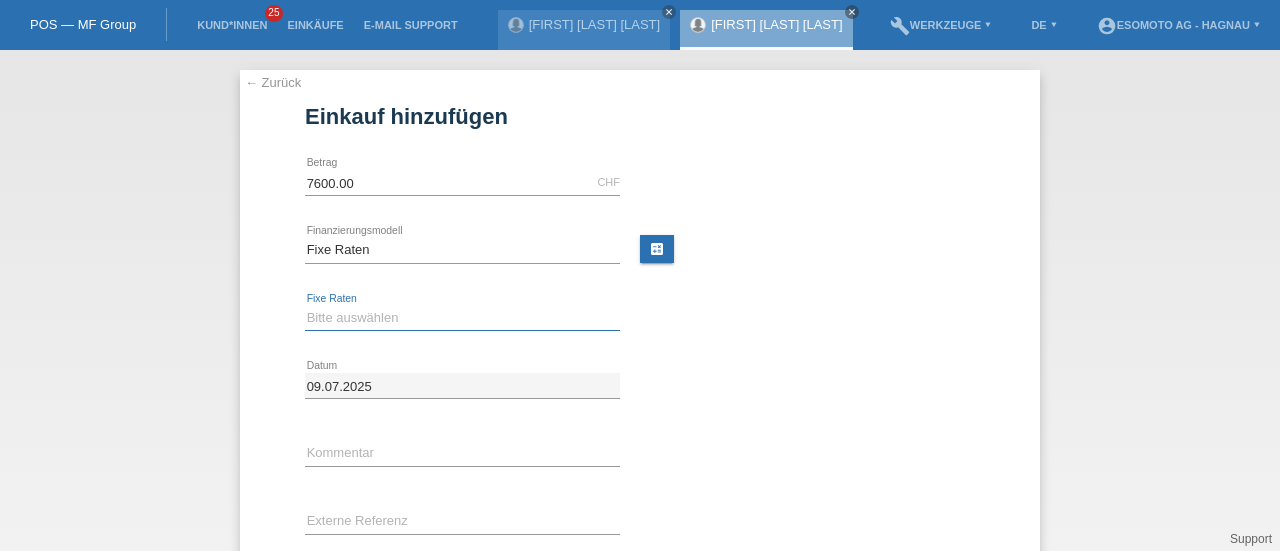 click on "Bitte auswählen
12 Raten
24 Raten
36 Raten
48 Raten" at bounding box center [462, 318] 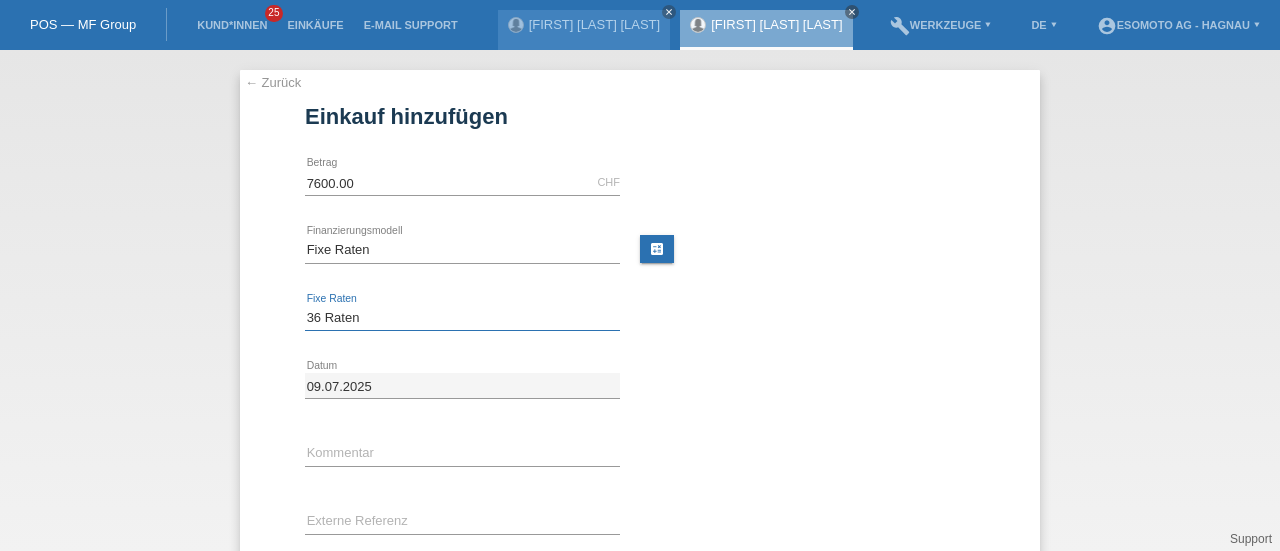 click on "Bitte auswählen
12 Raten
24 Raten
36 Raten
48 Raten" at bounding box center [462, 318] 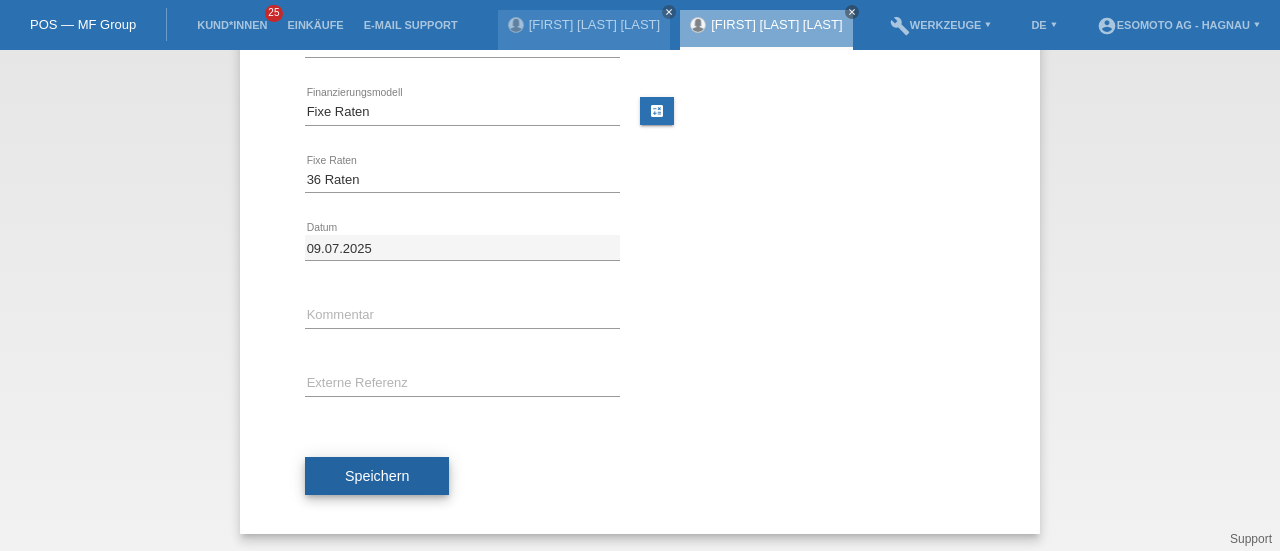 click on "Speichern" at bounding box center [377, 476] 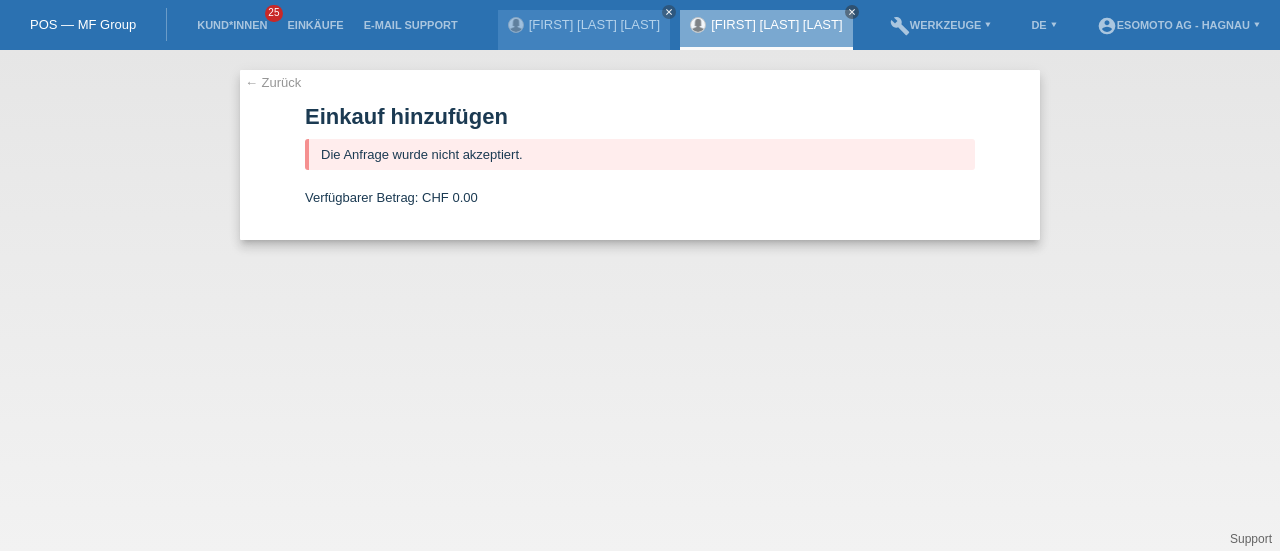 scroll, scrollTop: 0, scrollLeft: 0, axis: both 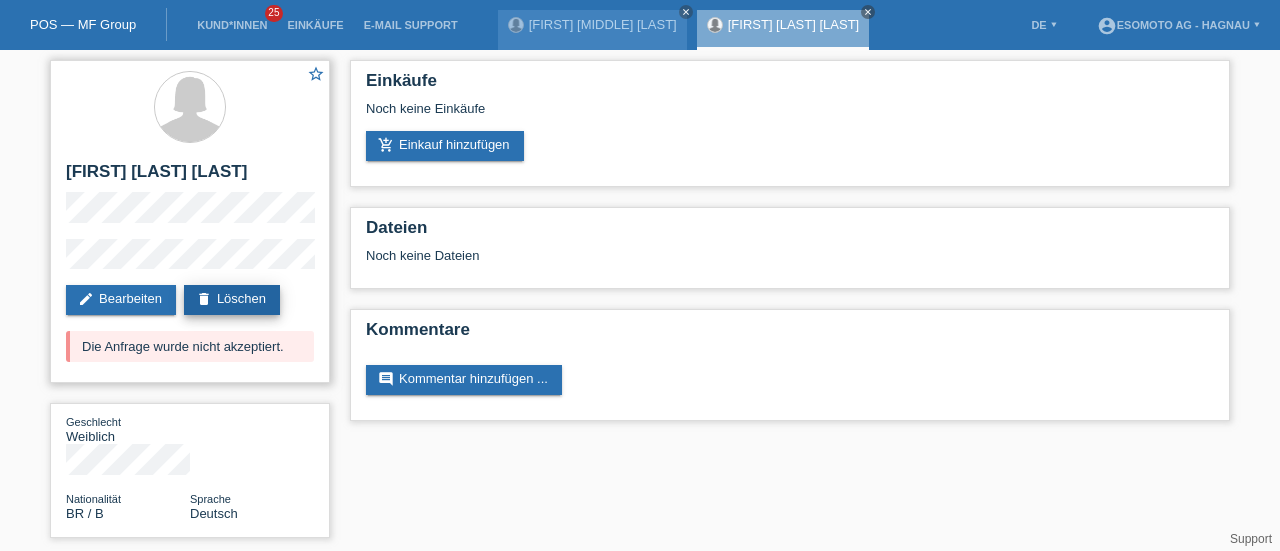 click on "delete  Löschen" at bounding box center [232, 300] 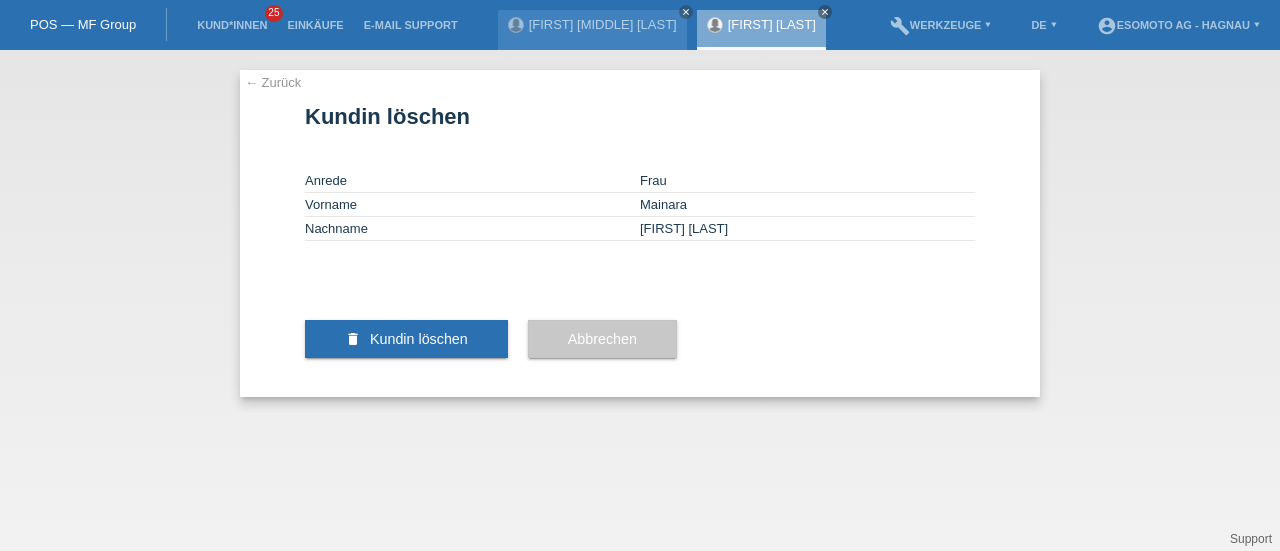 scroll, scrollTop: 0, scrollLeft: 0, axis: both 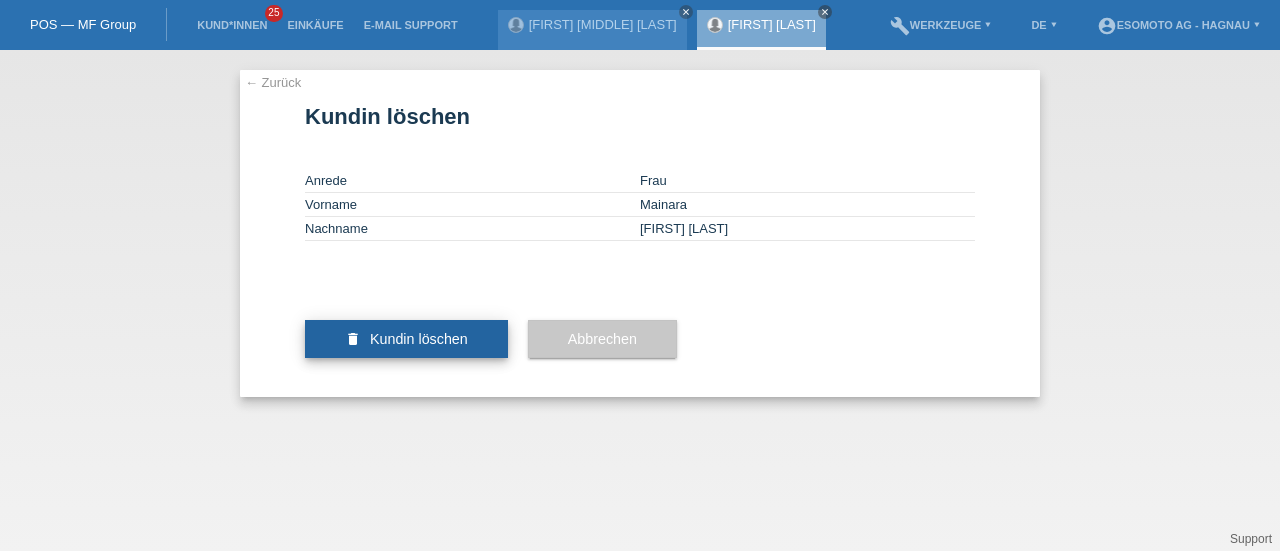 click on "delete   Kundin löschen" at bounding box center (406, 339) 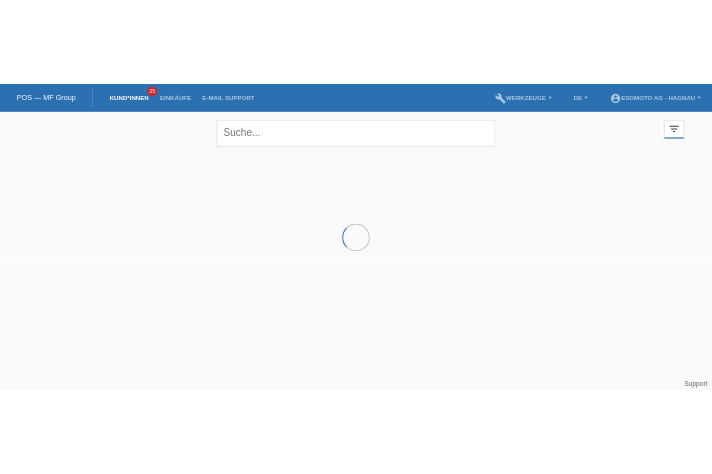 scroll, scrollTop: 0, scrollLeft: 0, axis: both 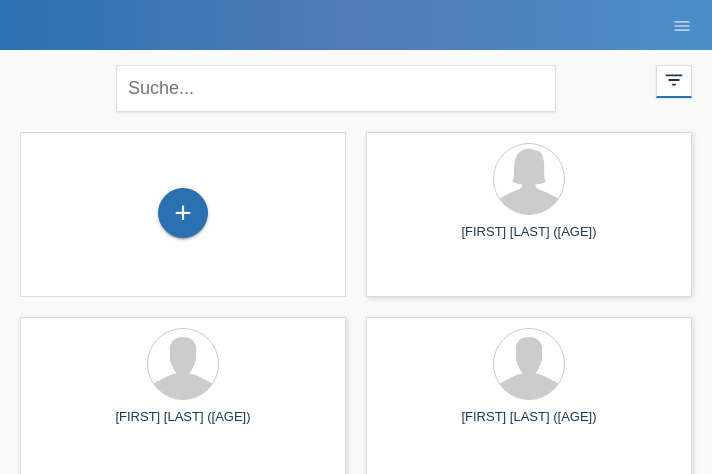 click on "[FIRST] [LAST] ([AGE])" at bounding box center [356, 46464] 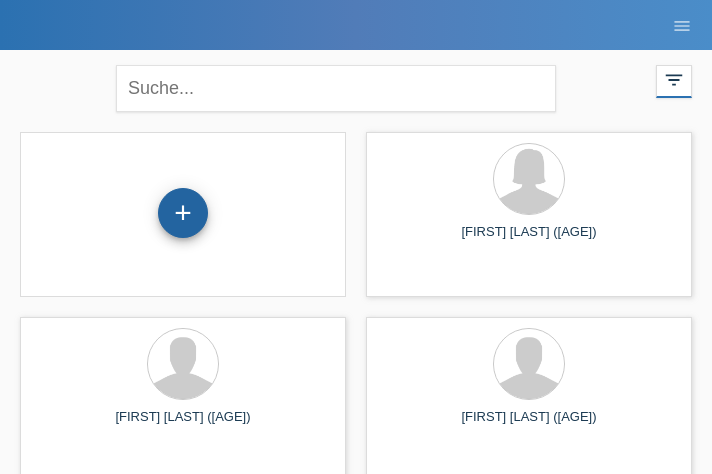 click on "+" at bounding box center (183, 213) 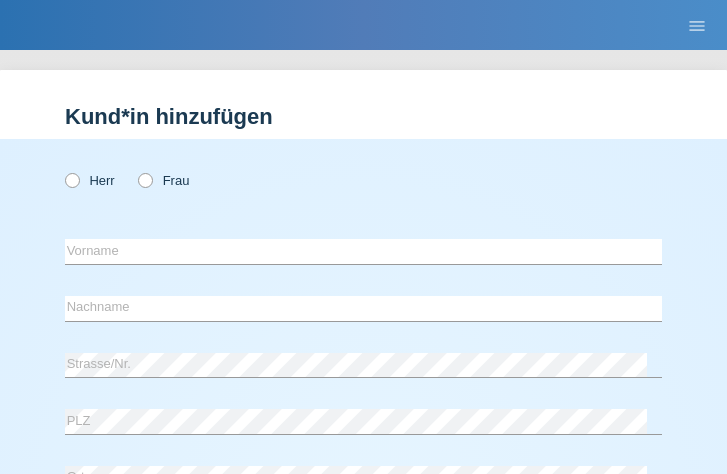 scroll, scrollTop: 0, scrollLeft: 0, axis: both 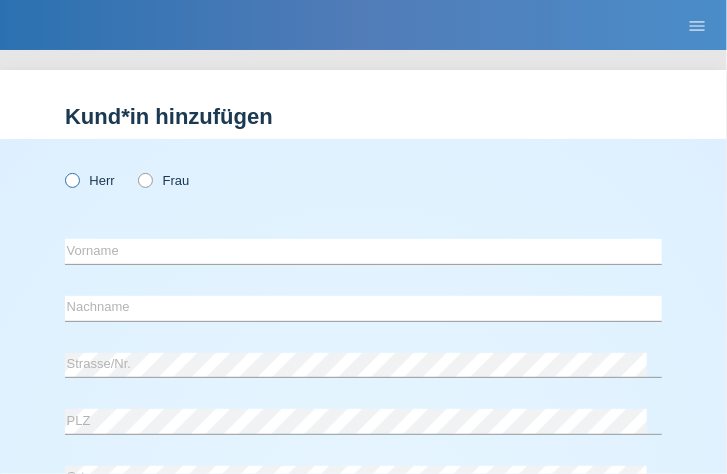 click at bounding box center [62, 170] 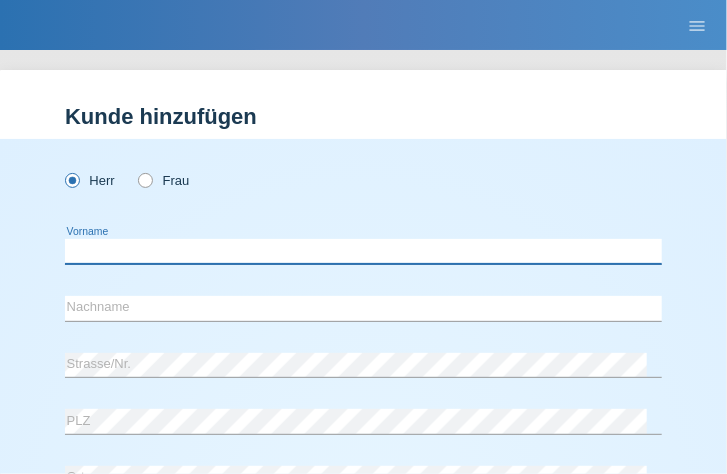 click at bounding box center [363, 251] 